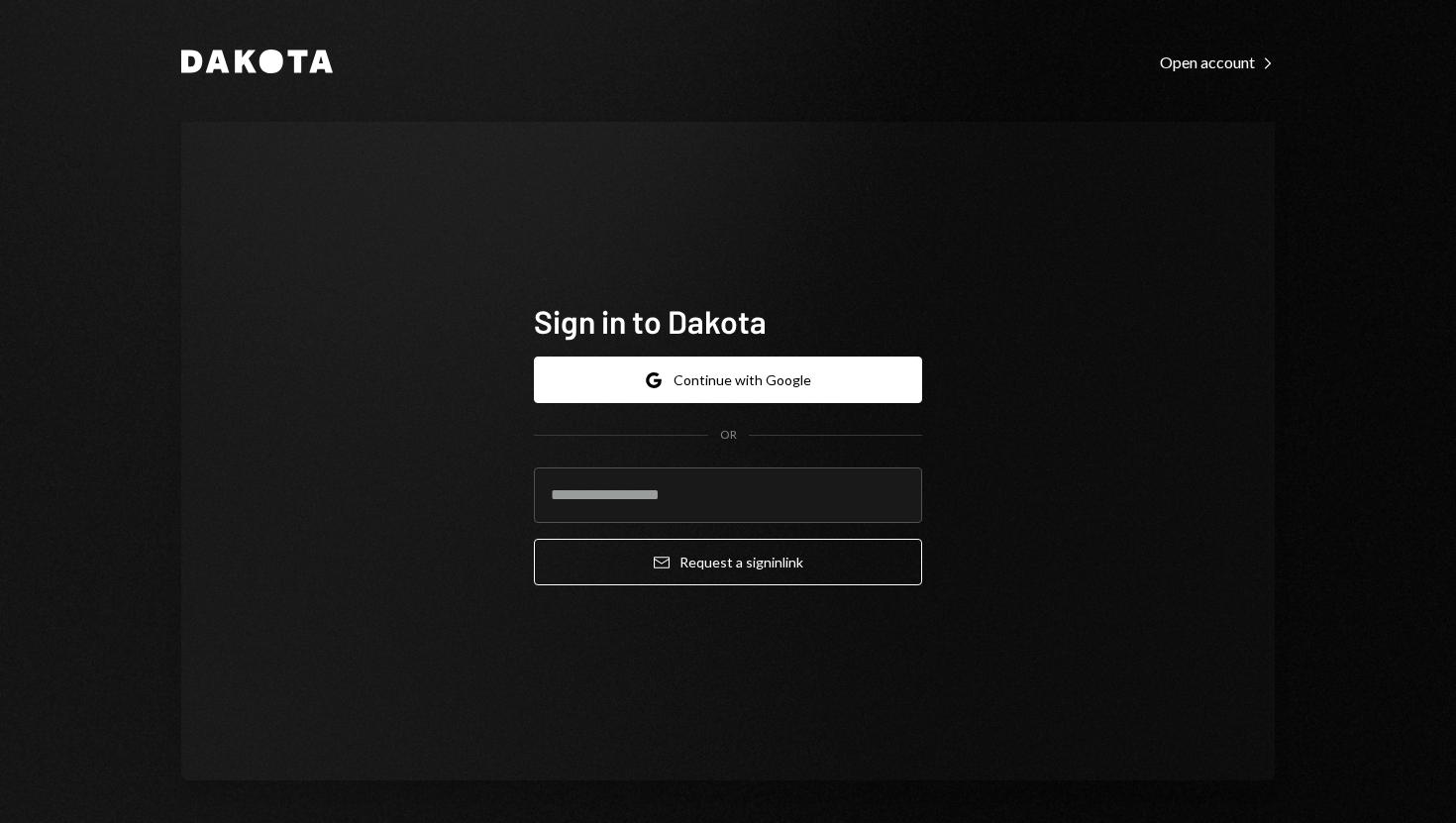 scroll, scrollTop: 0, scrollLeft: 0, axis: both 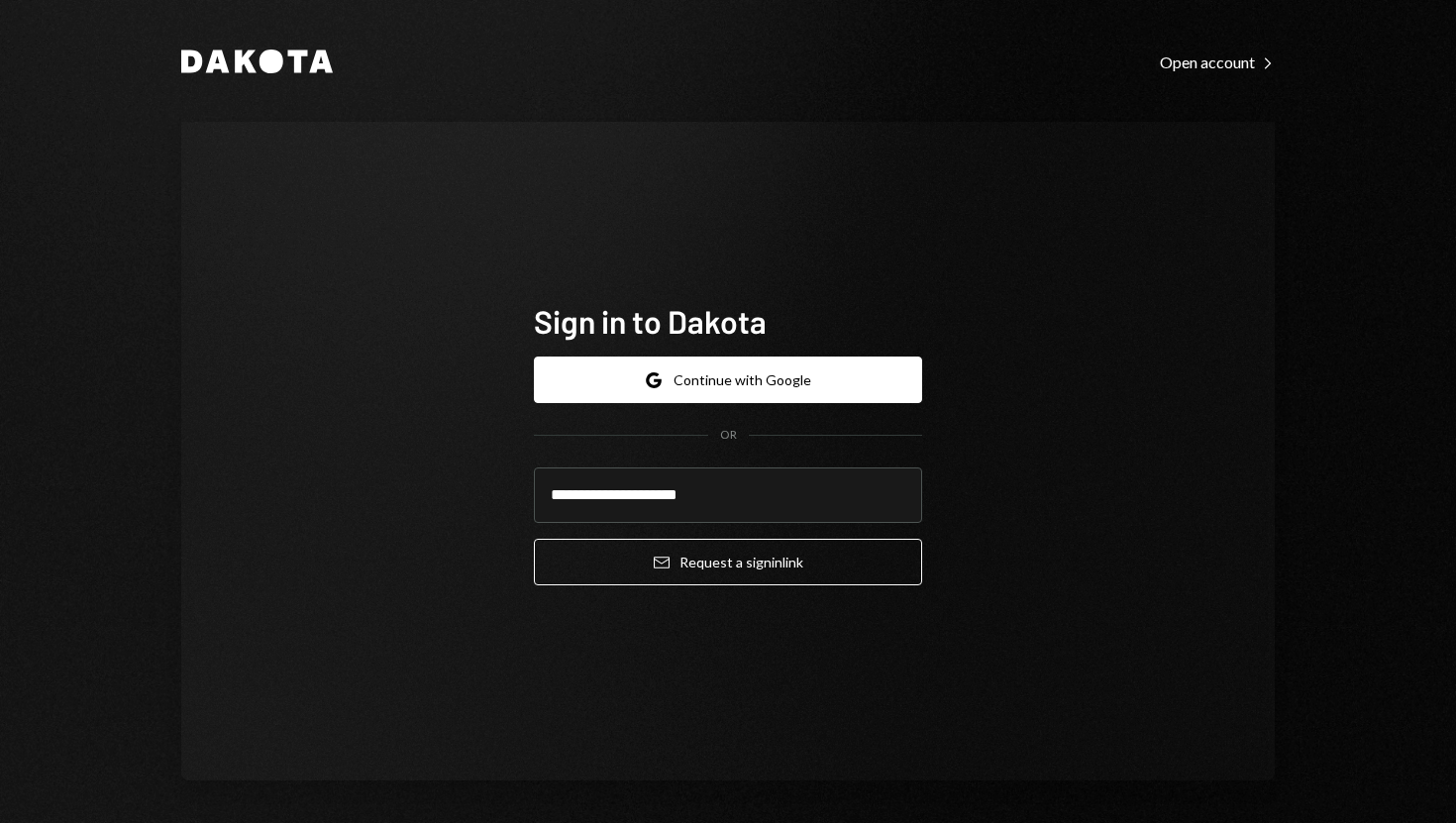 click on "Email Request a sign  in  link" at bounding box center [728, 562] 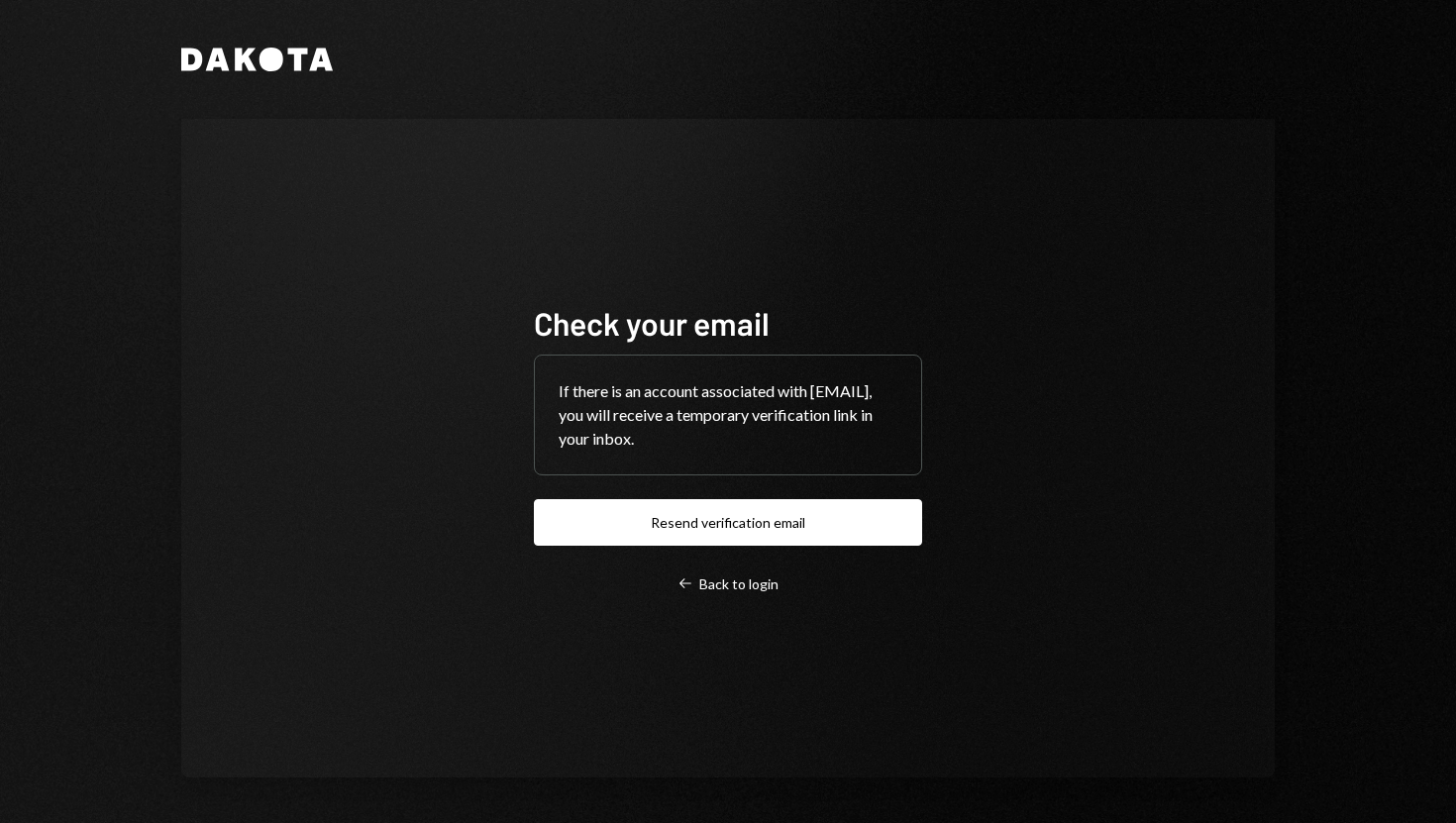 click on "Check your email If there is an account associated with olusola@sparktechs.ca, you will
receive a temporary verification link in your inbox. Resend verification email Left Arrow Back to login" at bounding box center [728, 448] 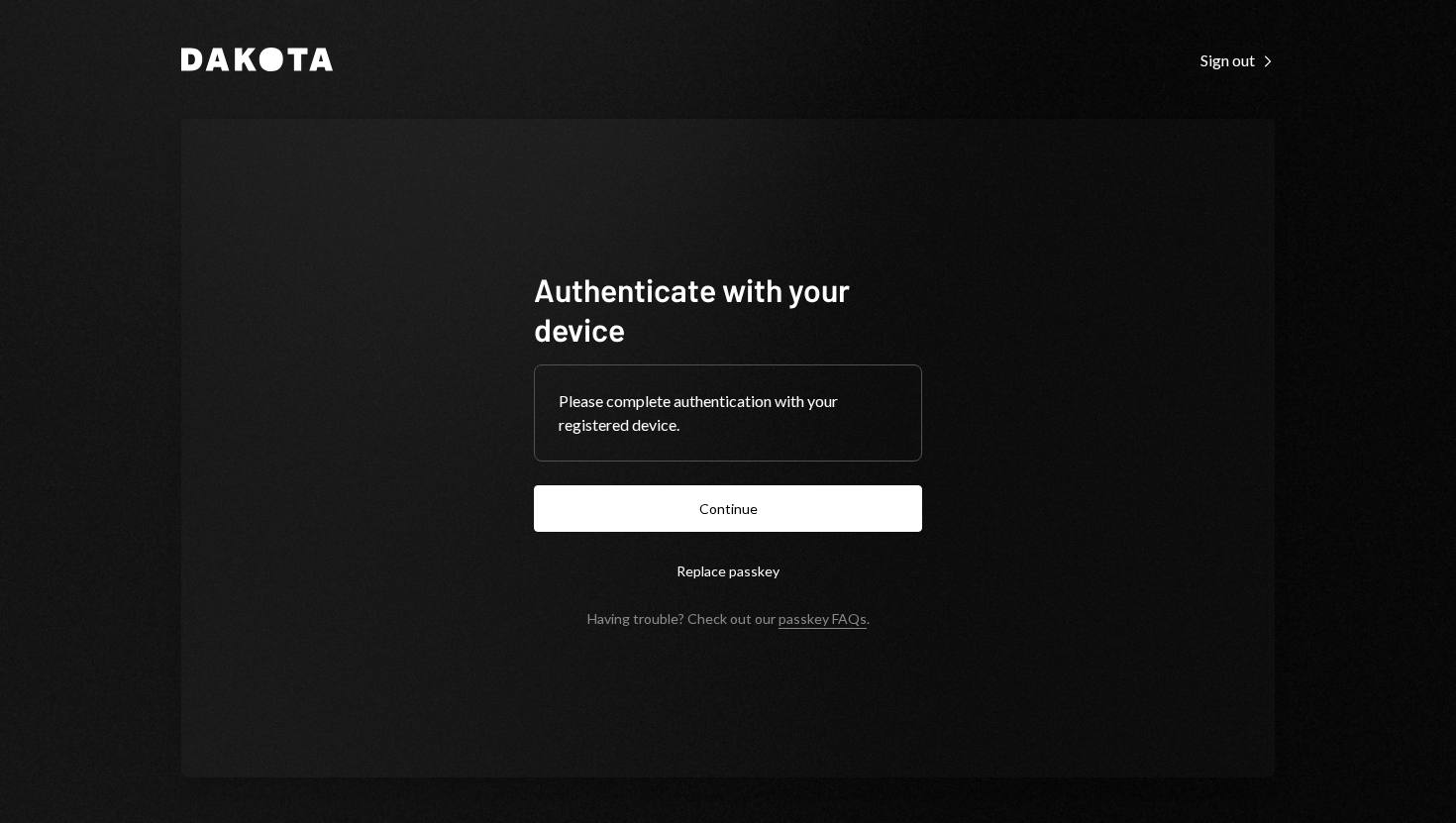scroll, scrollTop: 0, scrollLeft: 0, axis: both 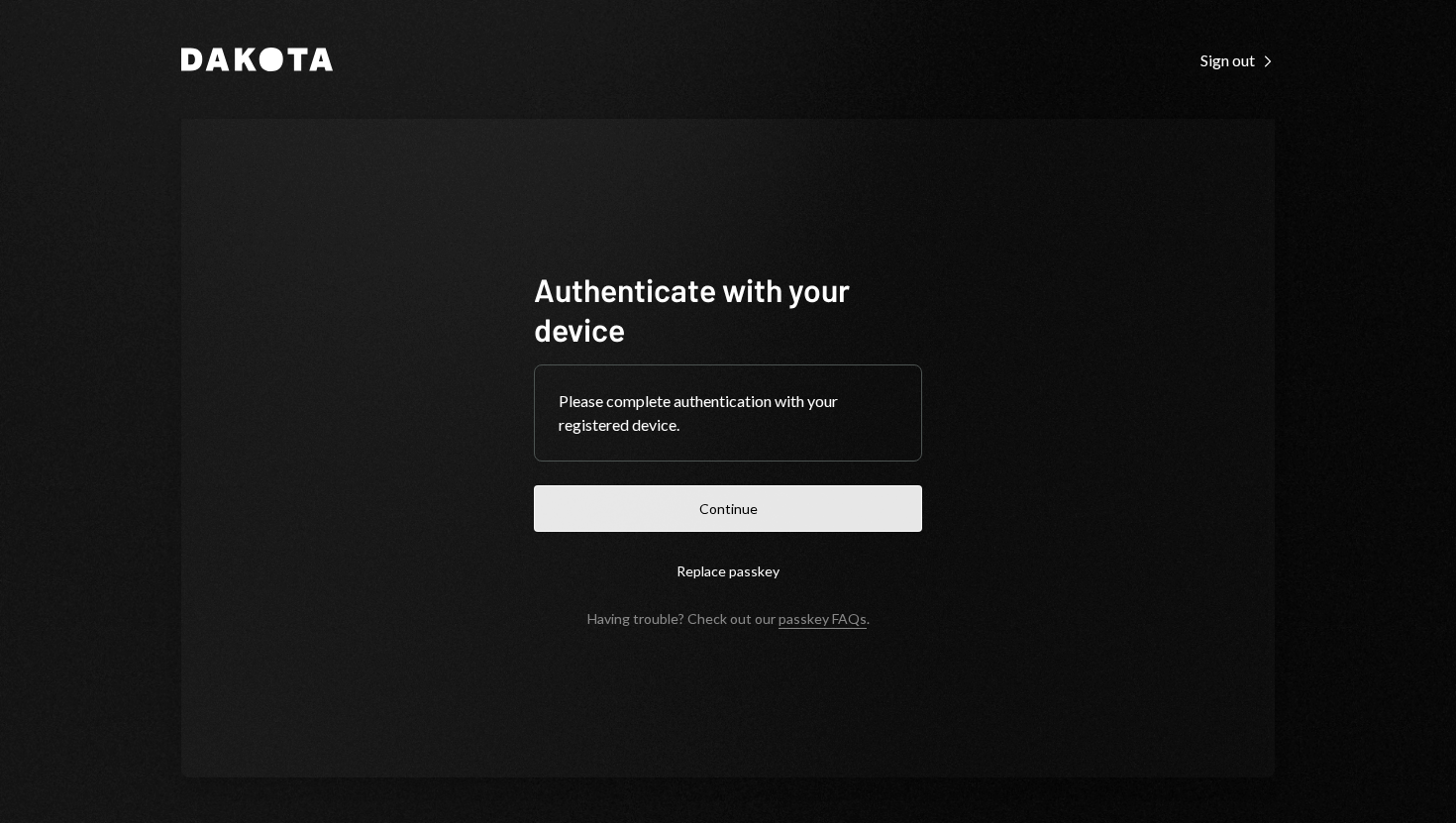 click on "Continue" at bounding box center (728, 508) 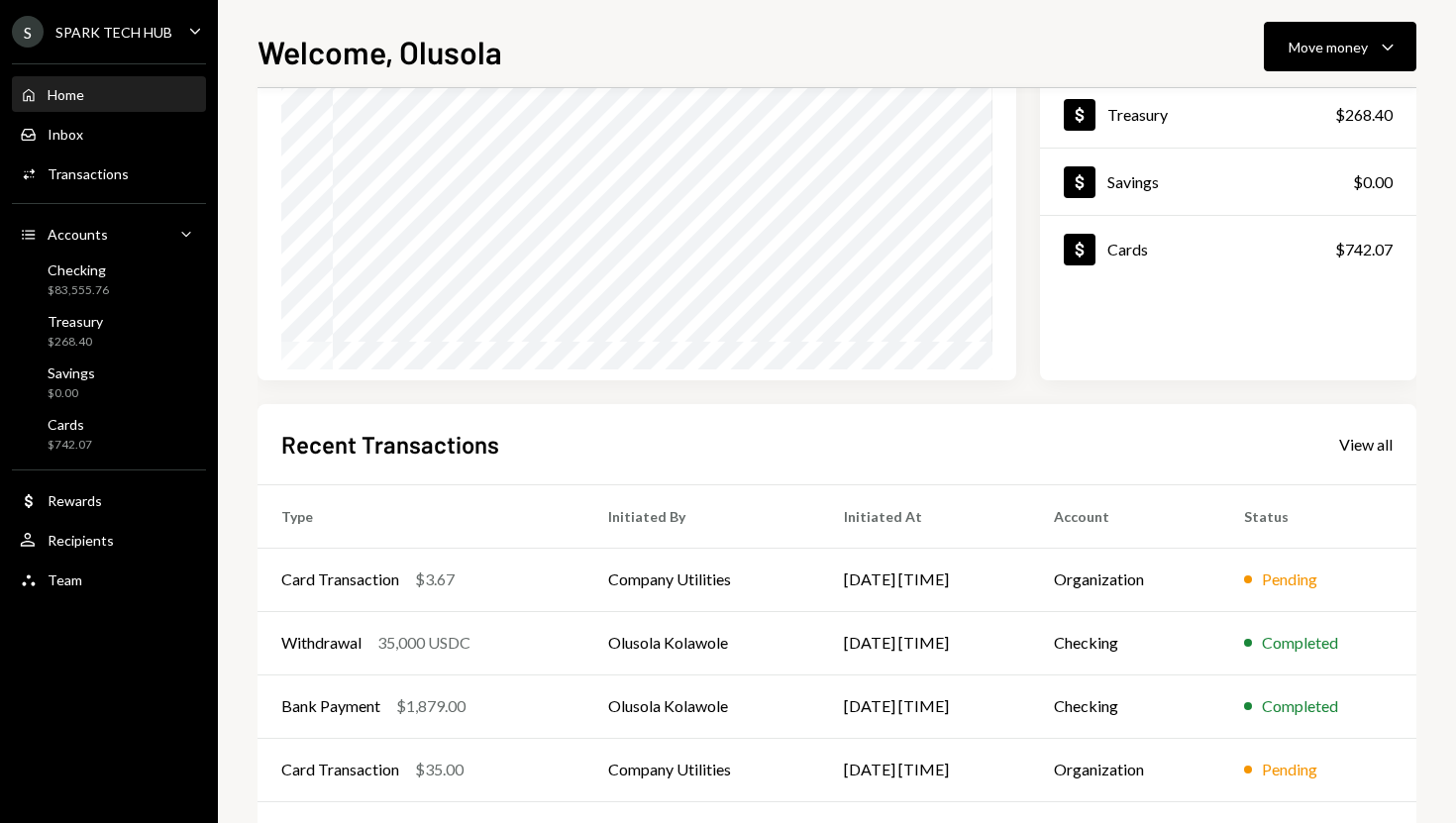 scroll, scrollTop: 0, scrollLeft: 0, axis: both 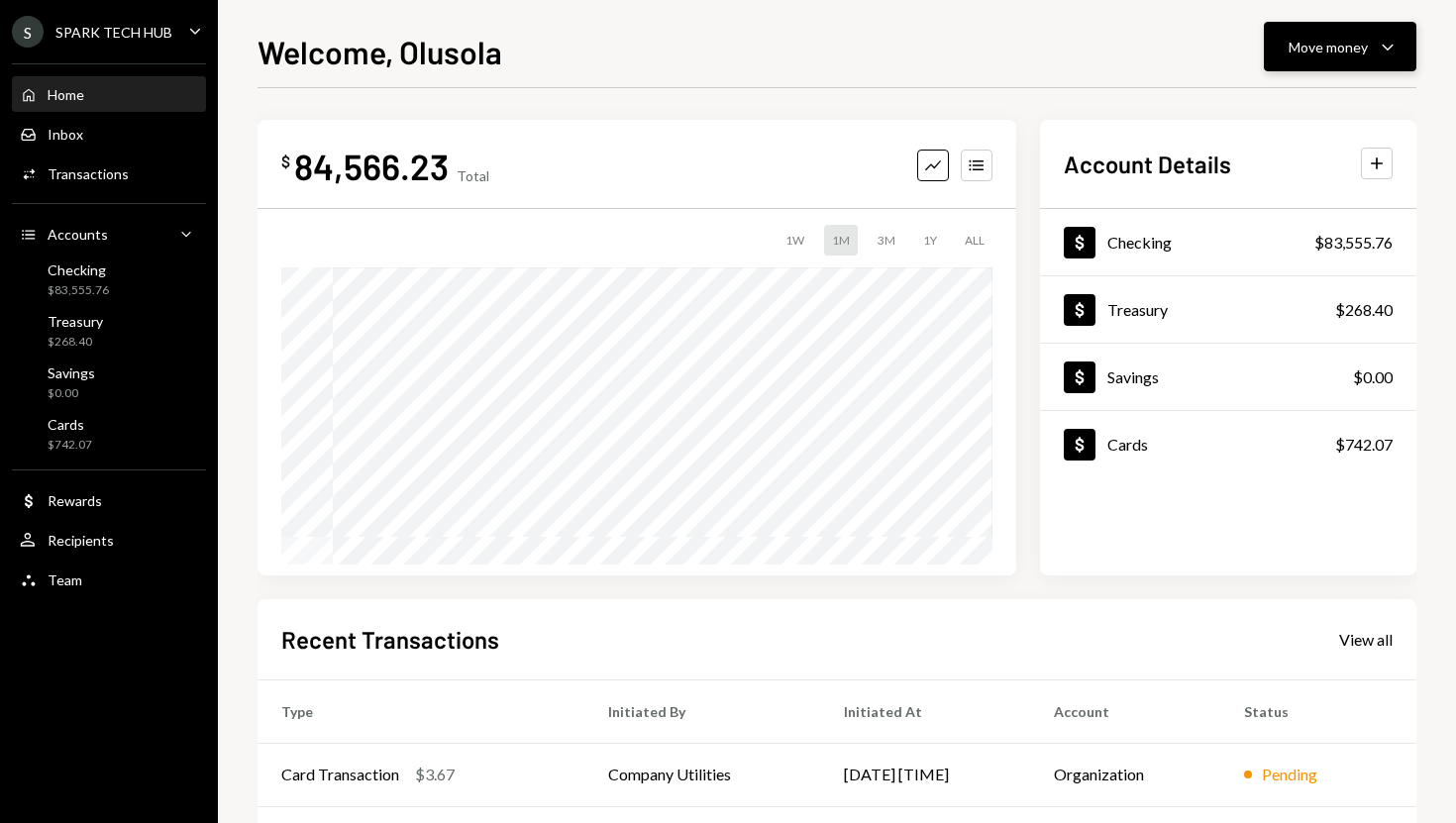 click on "Move money Caret Down" at bounding box center (1340, 47) 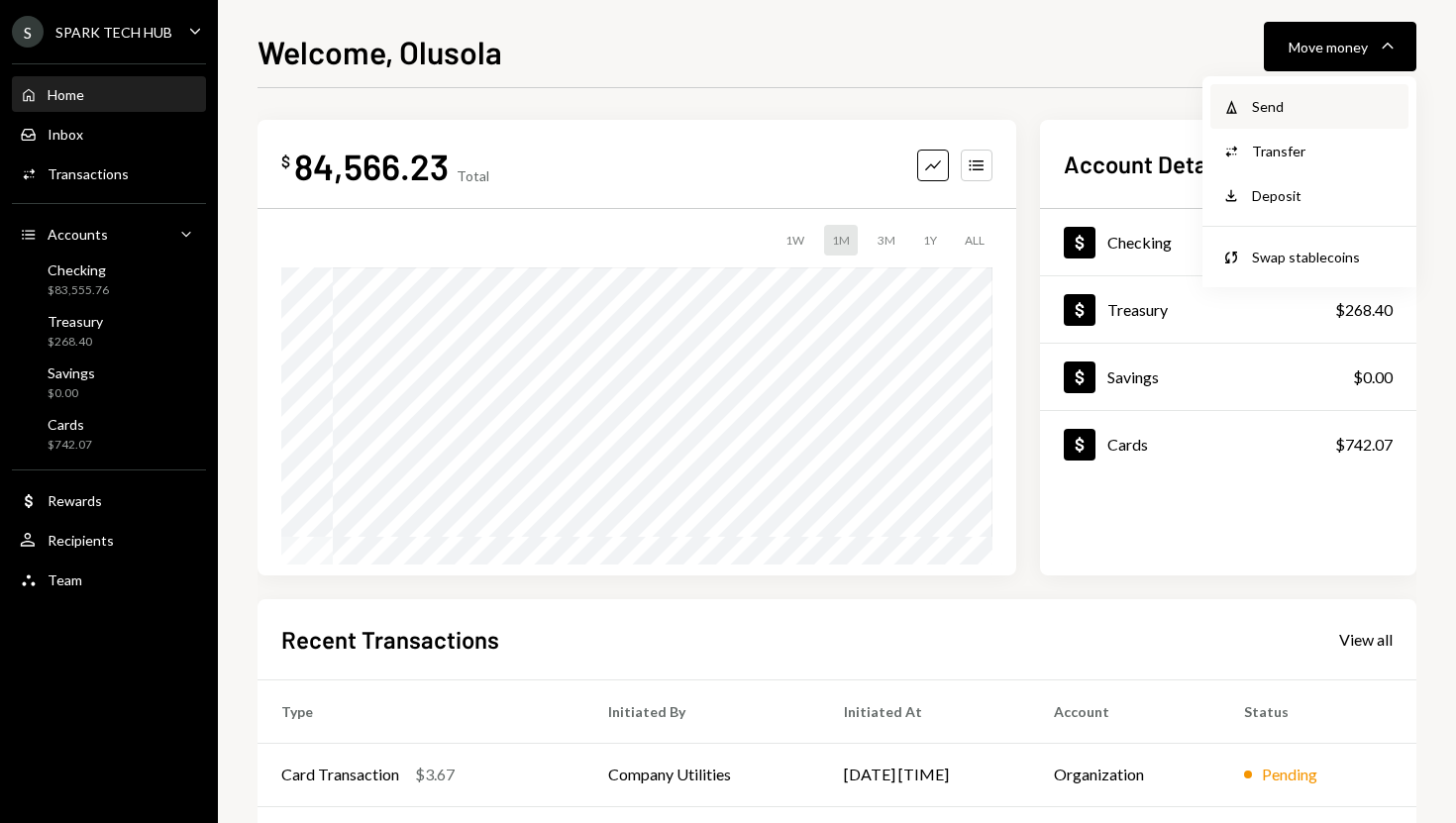 click on "Withdraw Send" at bounding box center (1309, 106) 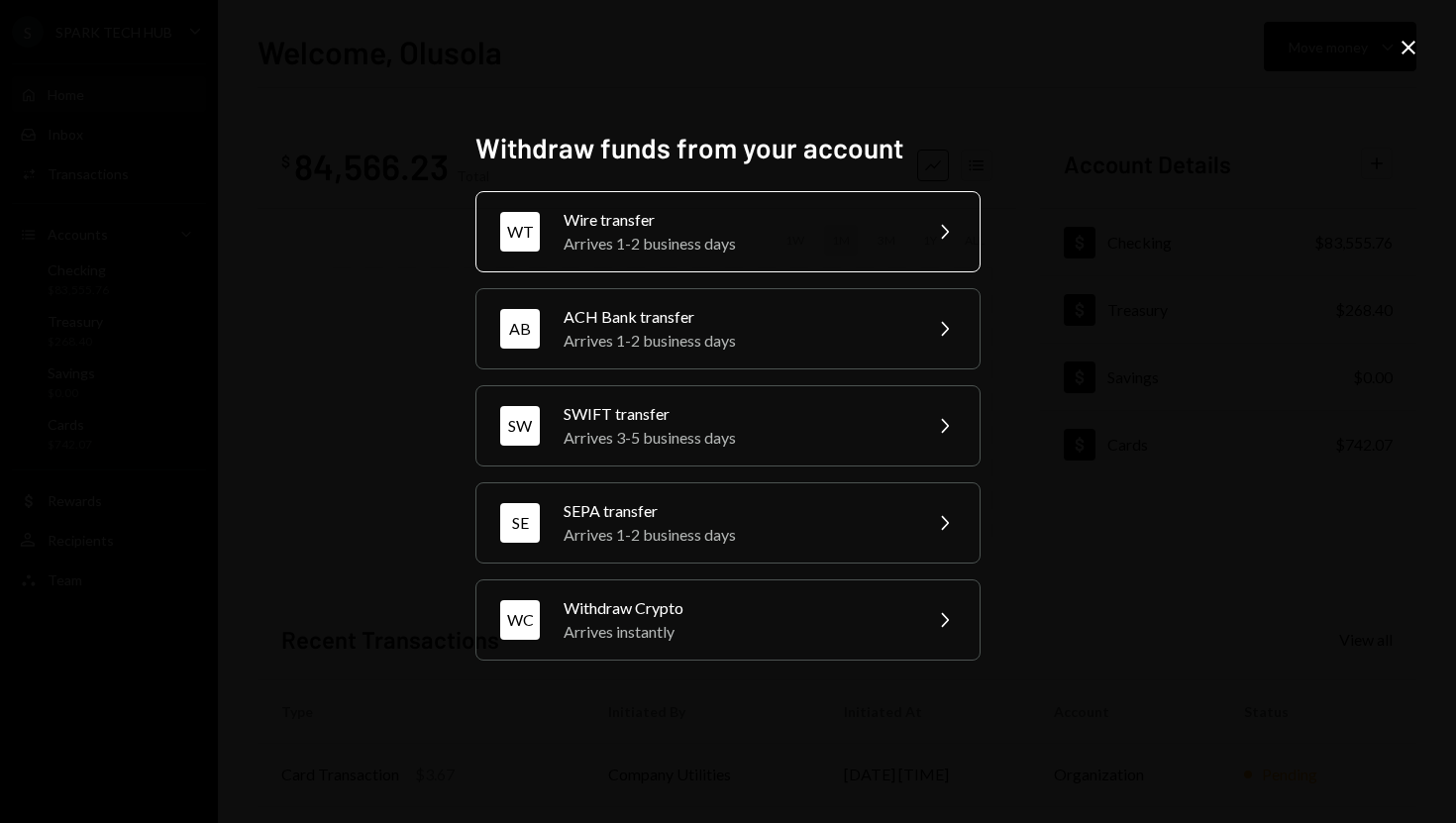click on "WT Wire transfer Arrives 1-2 business days Chevron Right" at bounding box center [728, 232] 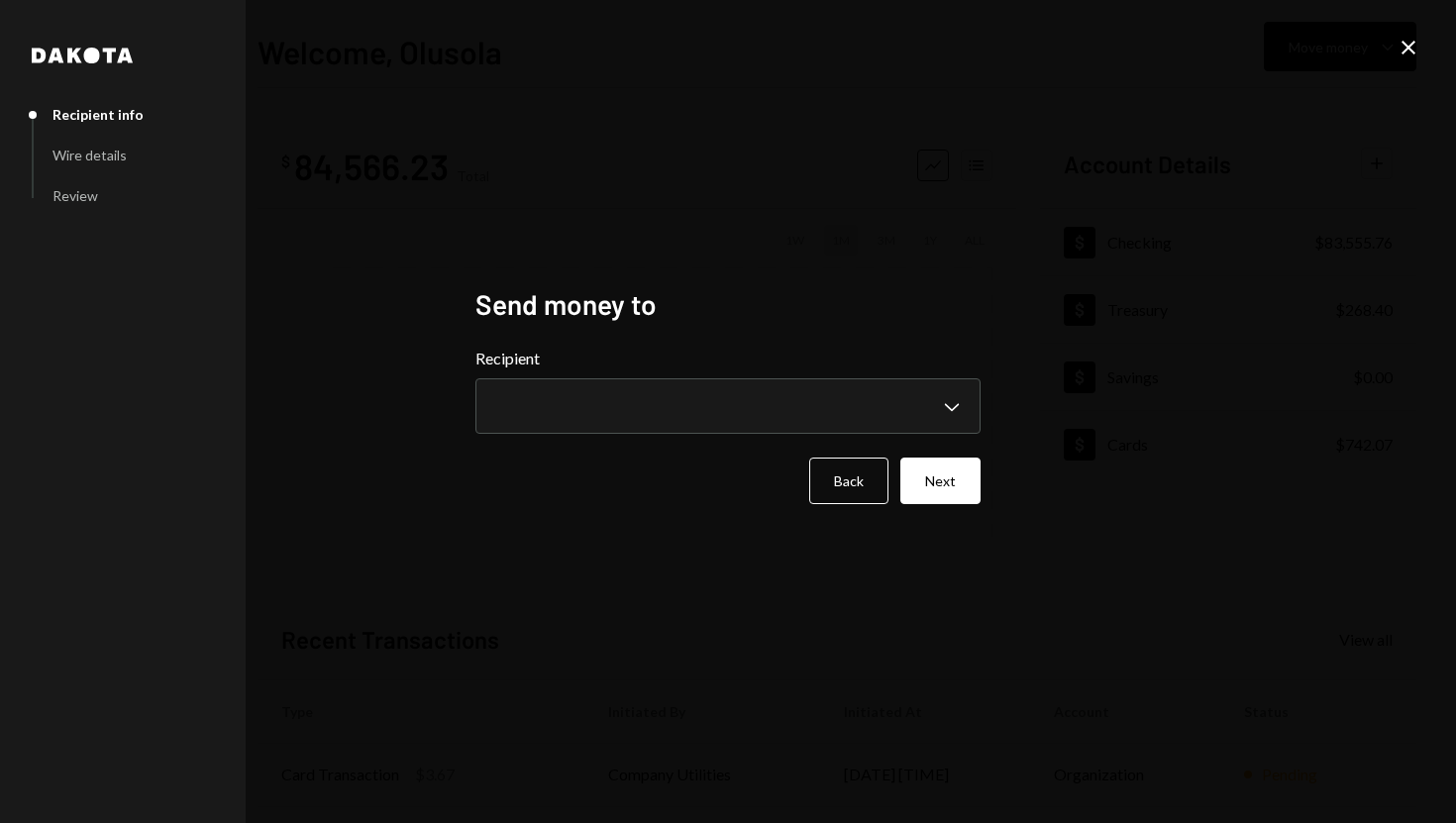 click on "Close" 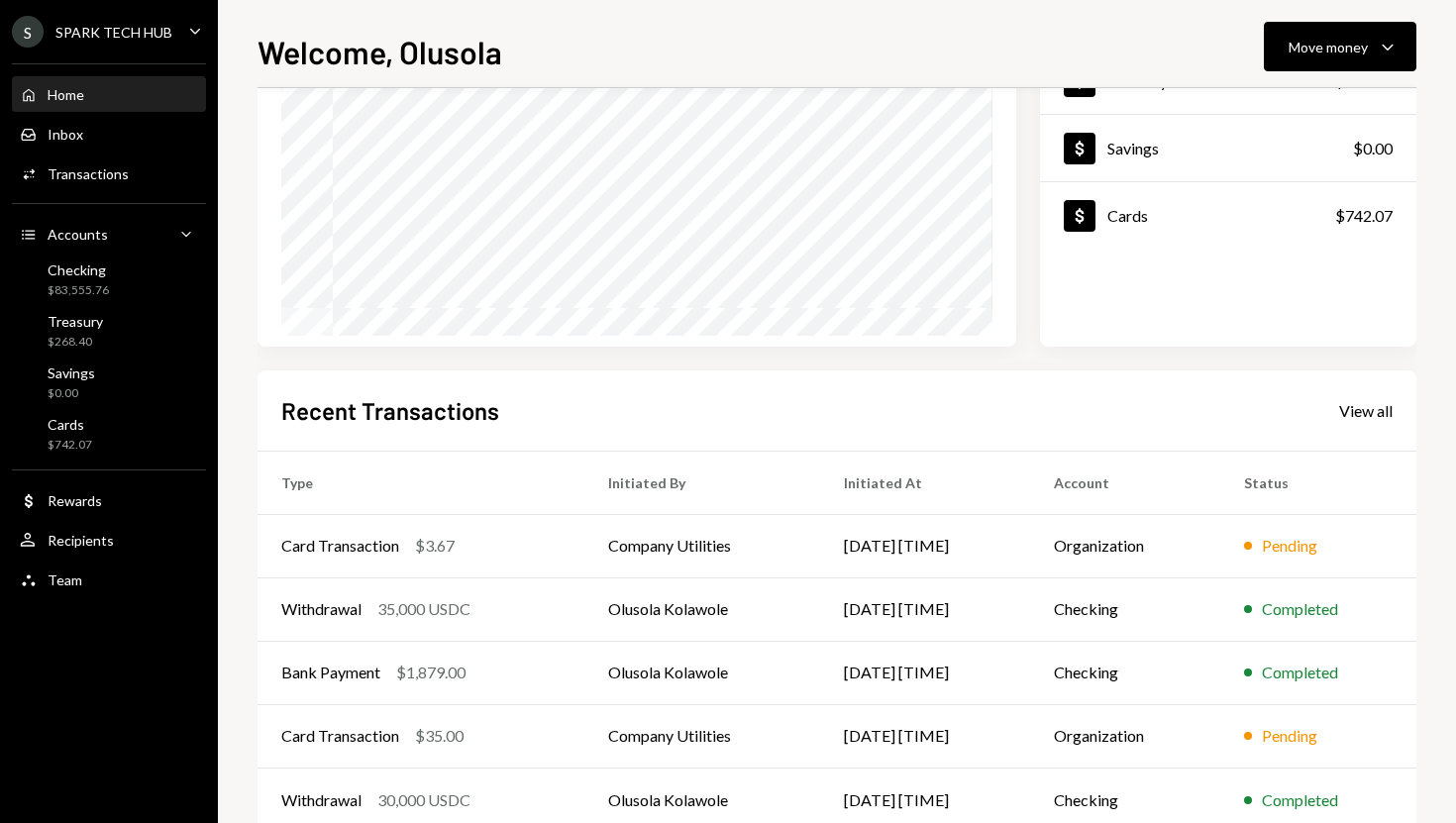 scroll, scrollTop: 276, scrollLeft: 0, axis: vertical 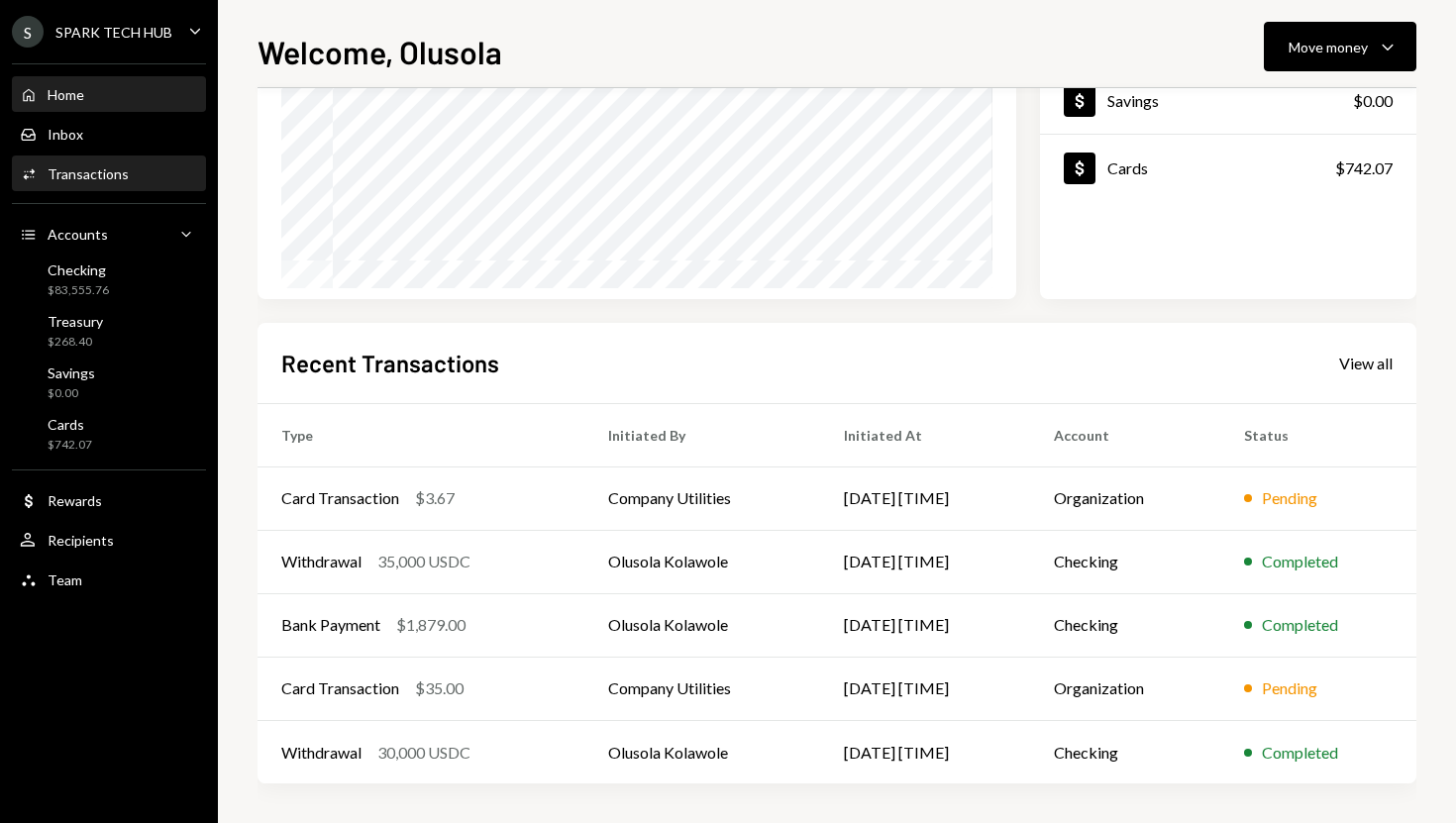 click on "Transactions" at bounding box center [88, 173] 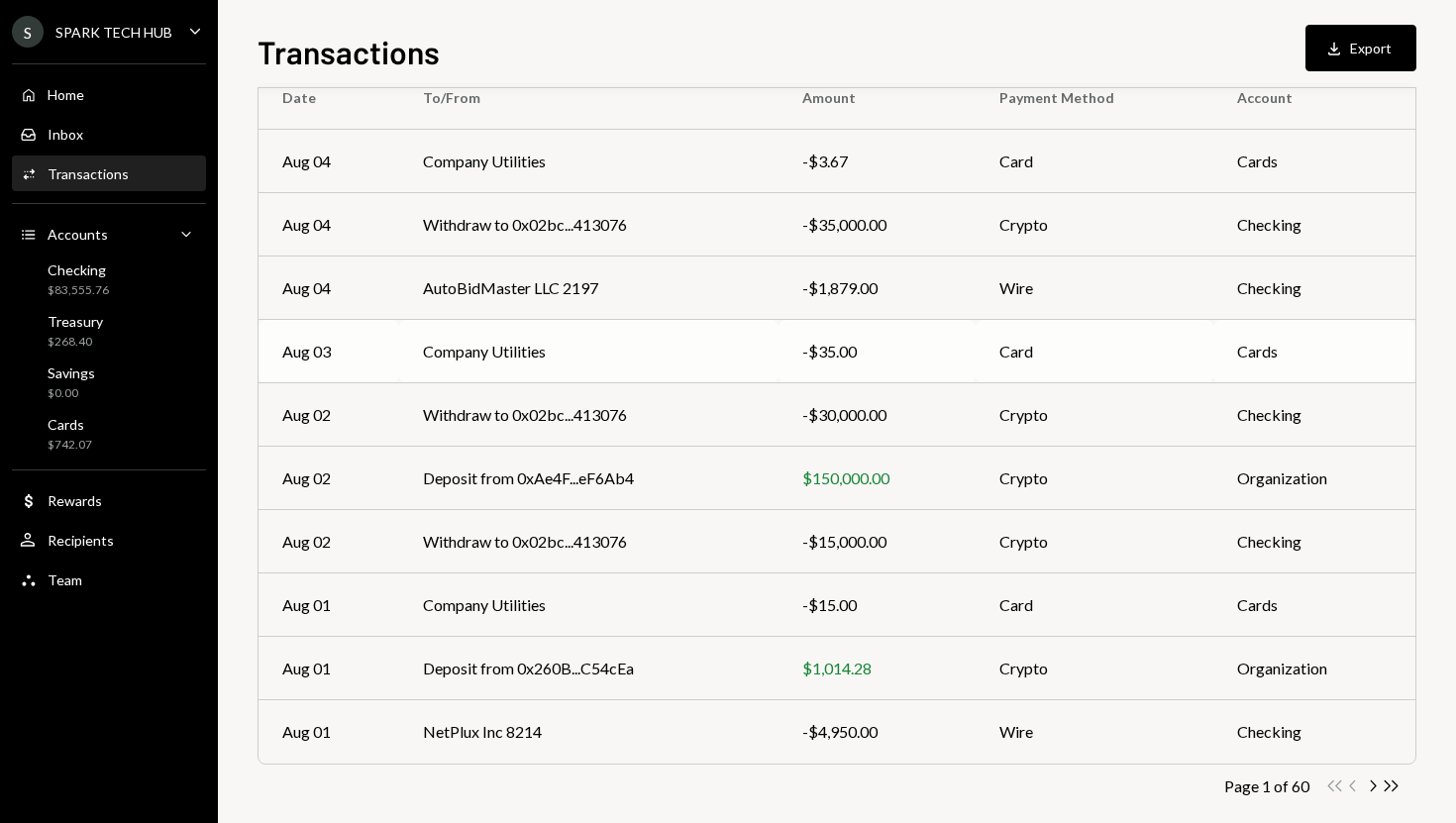 scroll, scrollTop: 211, scrollLeft: 0, axis: vertical 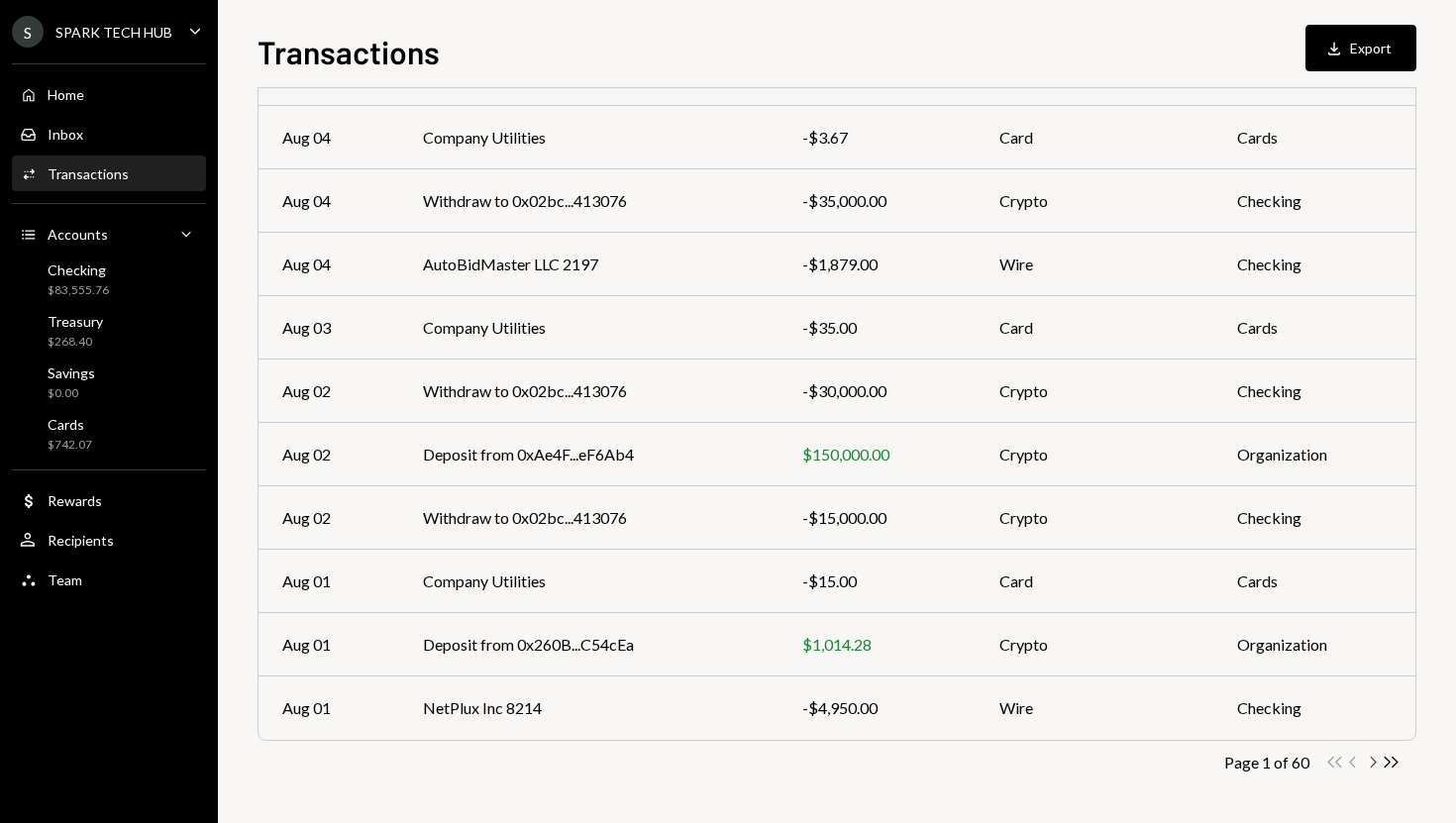 click on "Chevron Right" 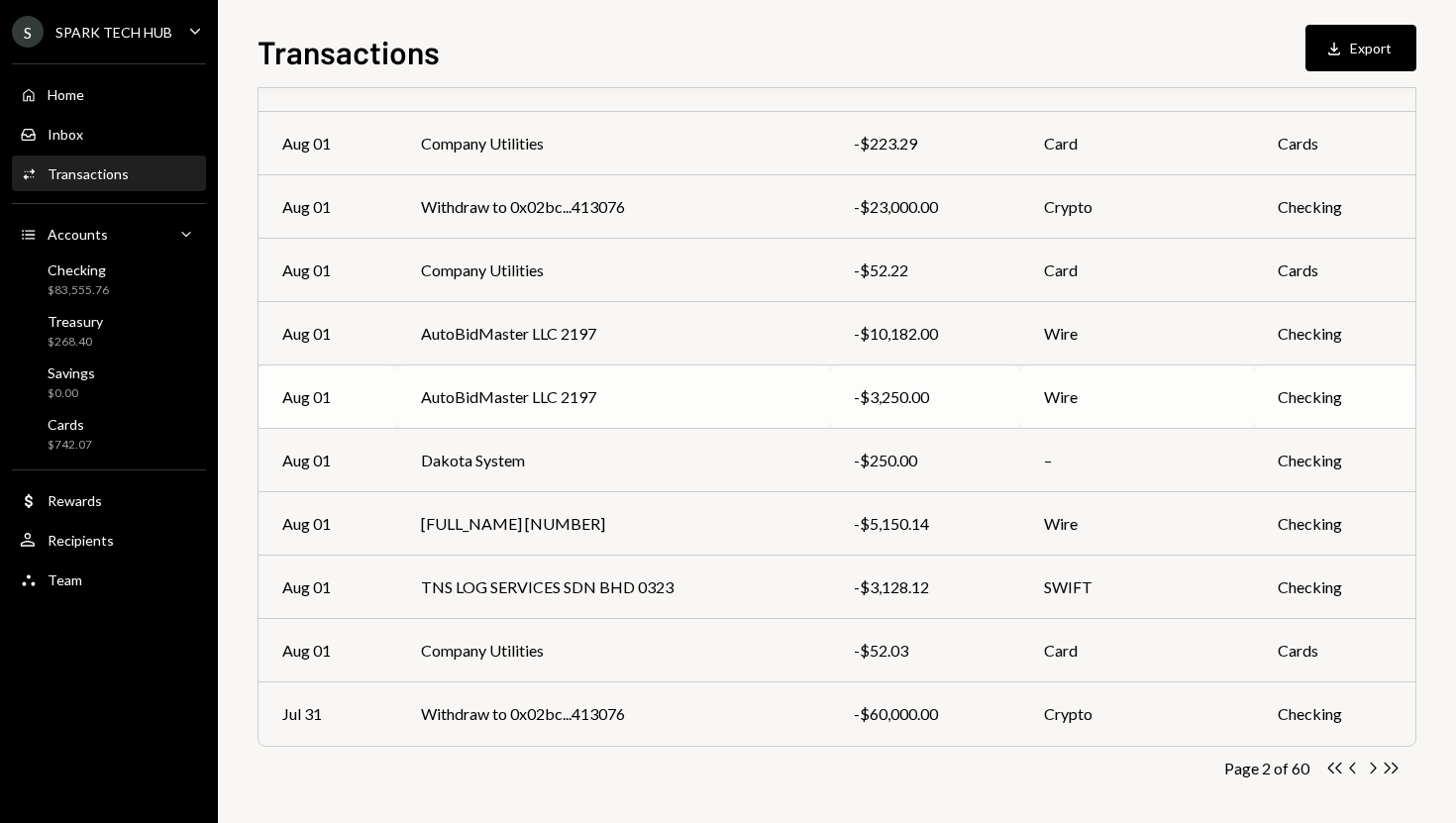 scroll, scrollTop: 211, scrollLeft: 0, axis: vertical 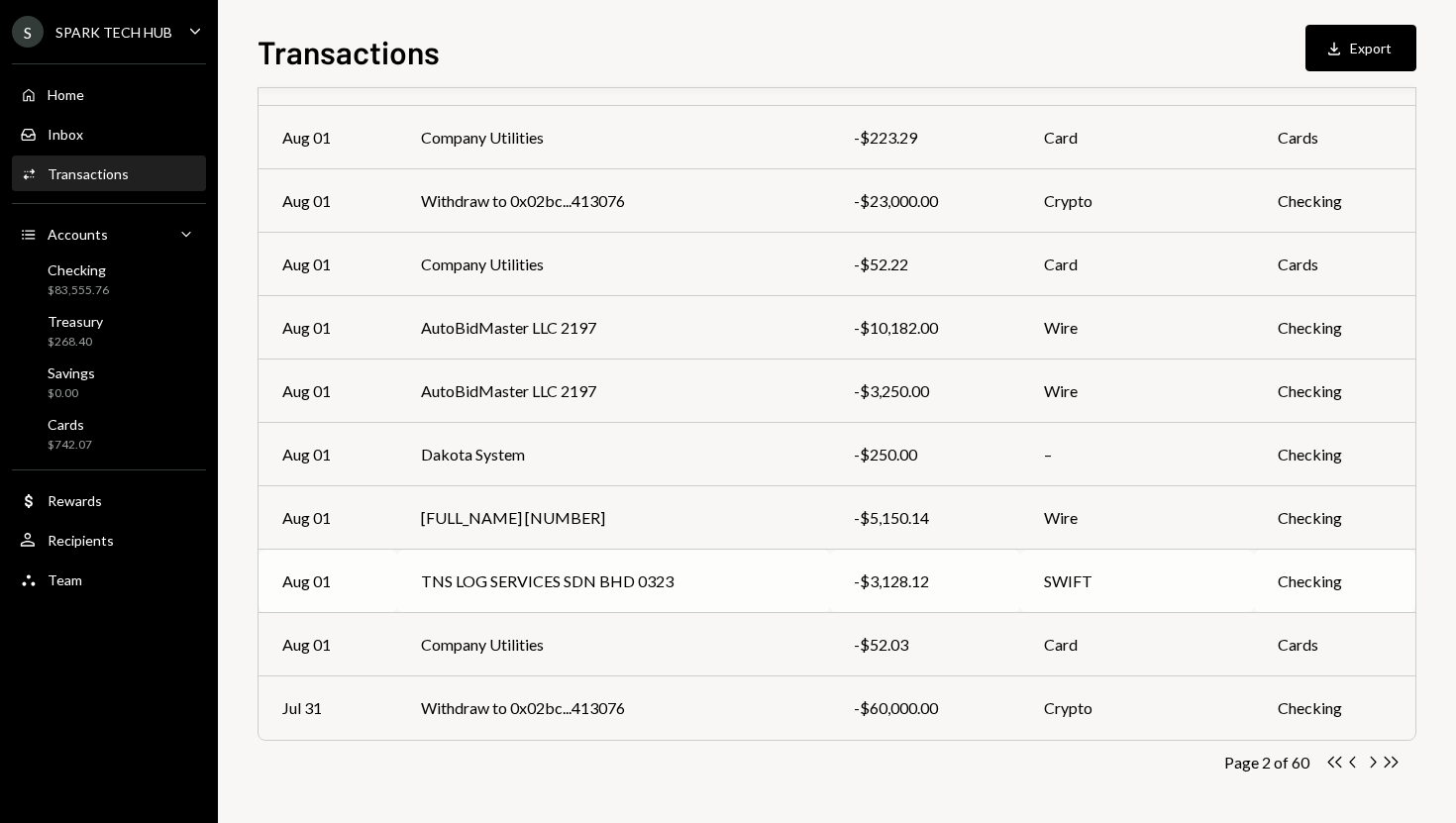 click on "-$3,128.12" at bounding box center [925, 581] 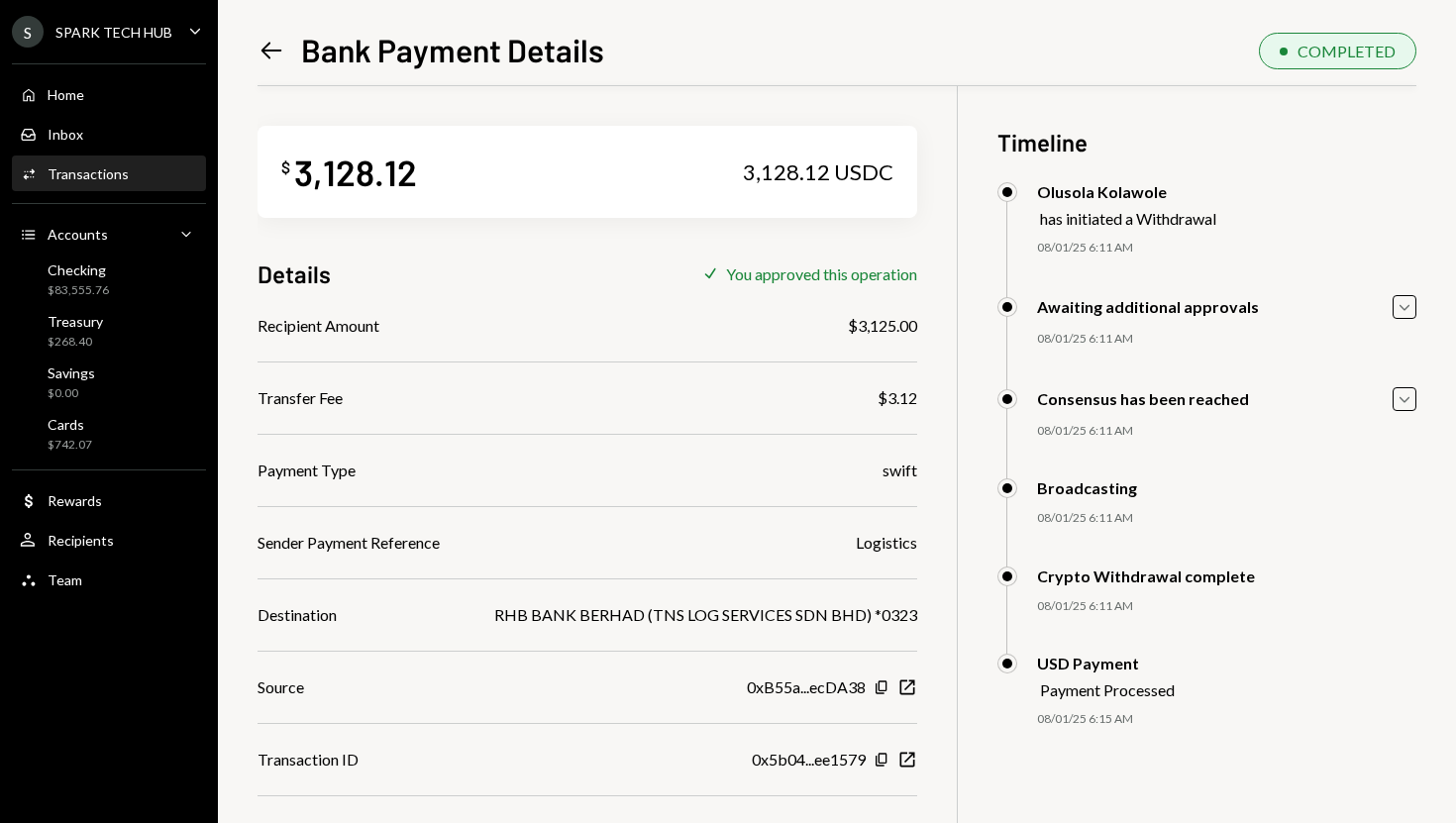 scroll, scrollTop: 86, scrollLeft: 0, axis: vertical 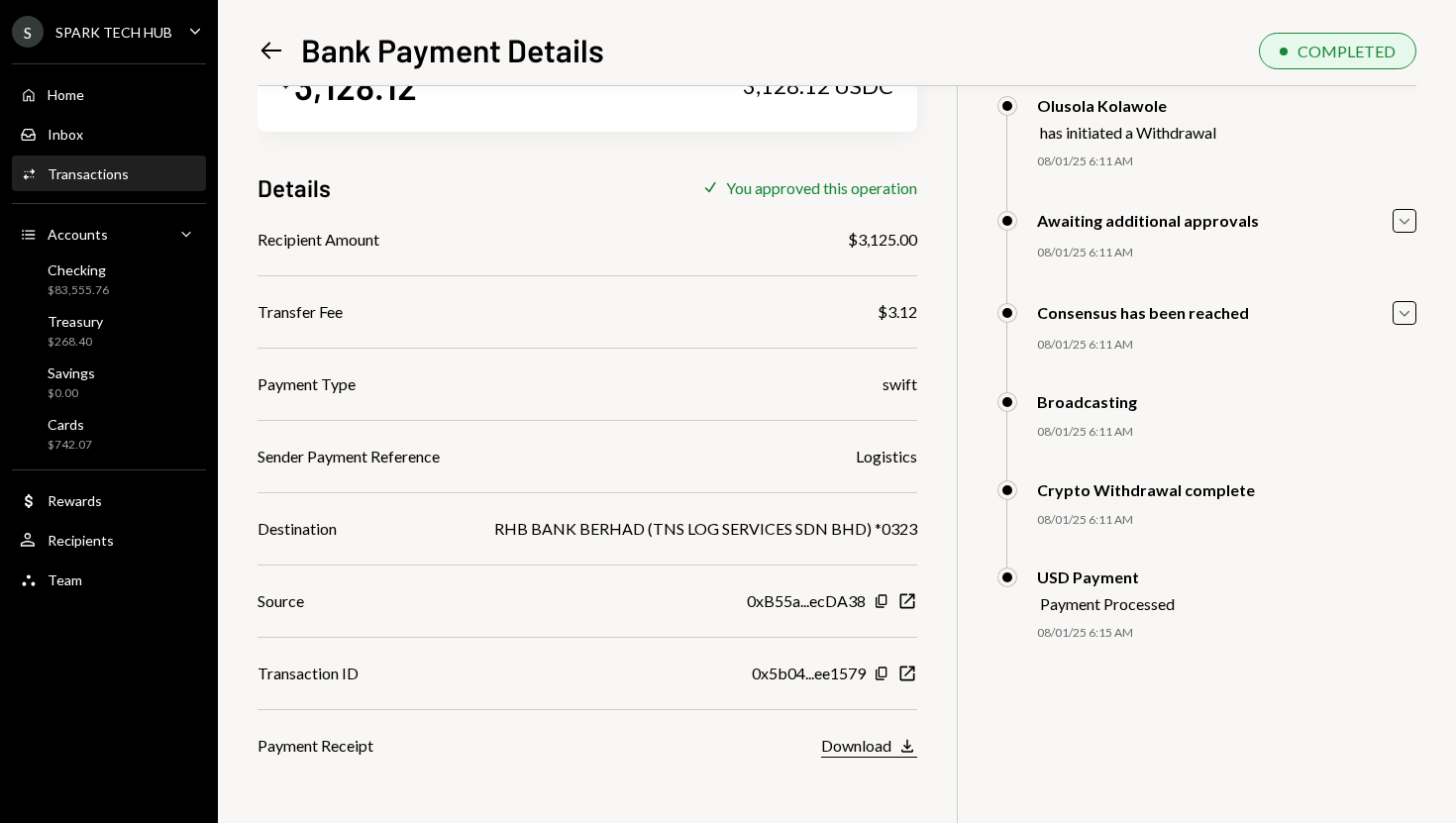 click on "Download" 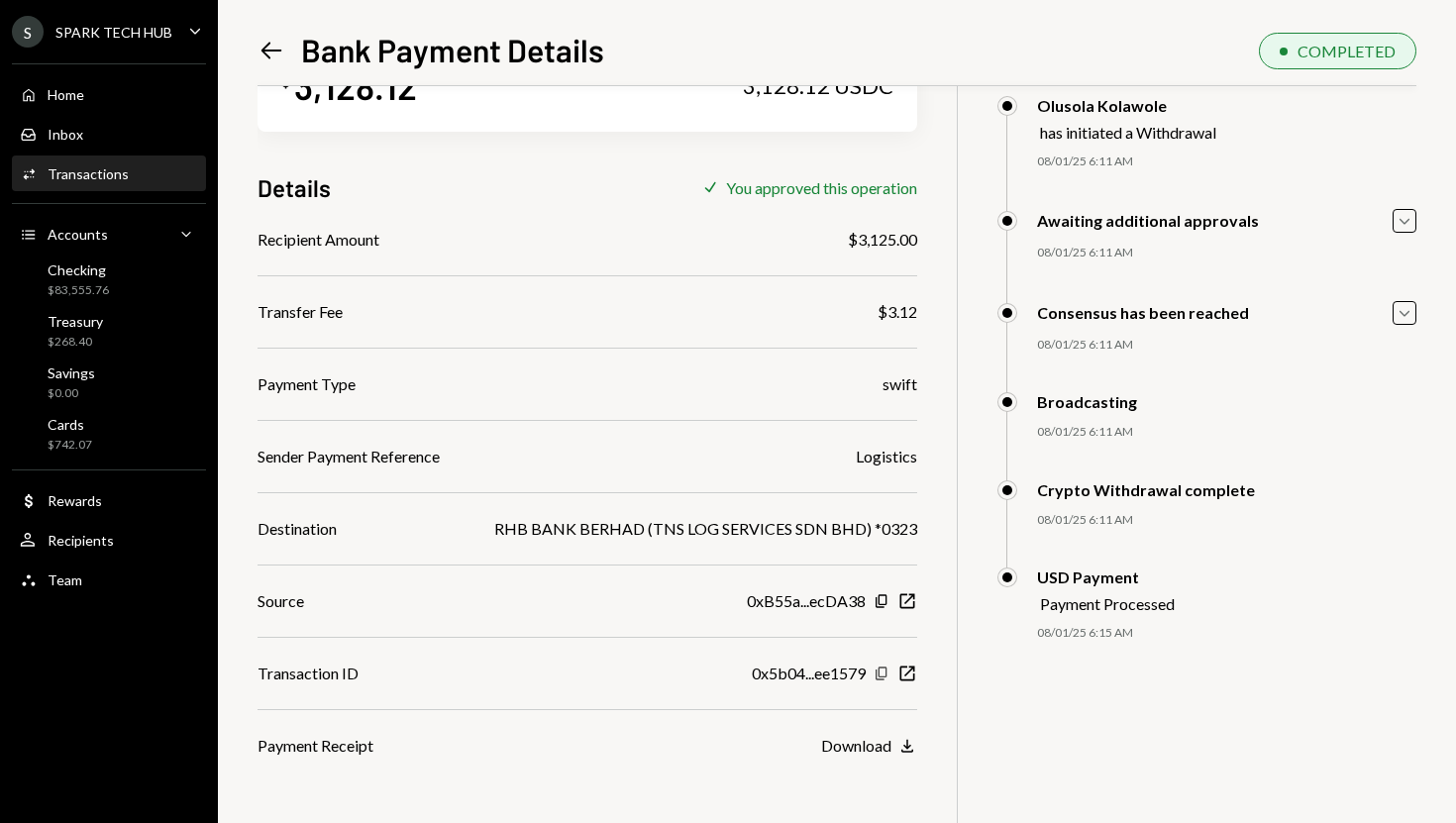 click on "Copy" 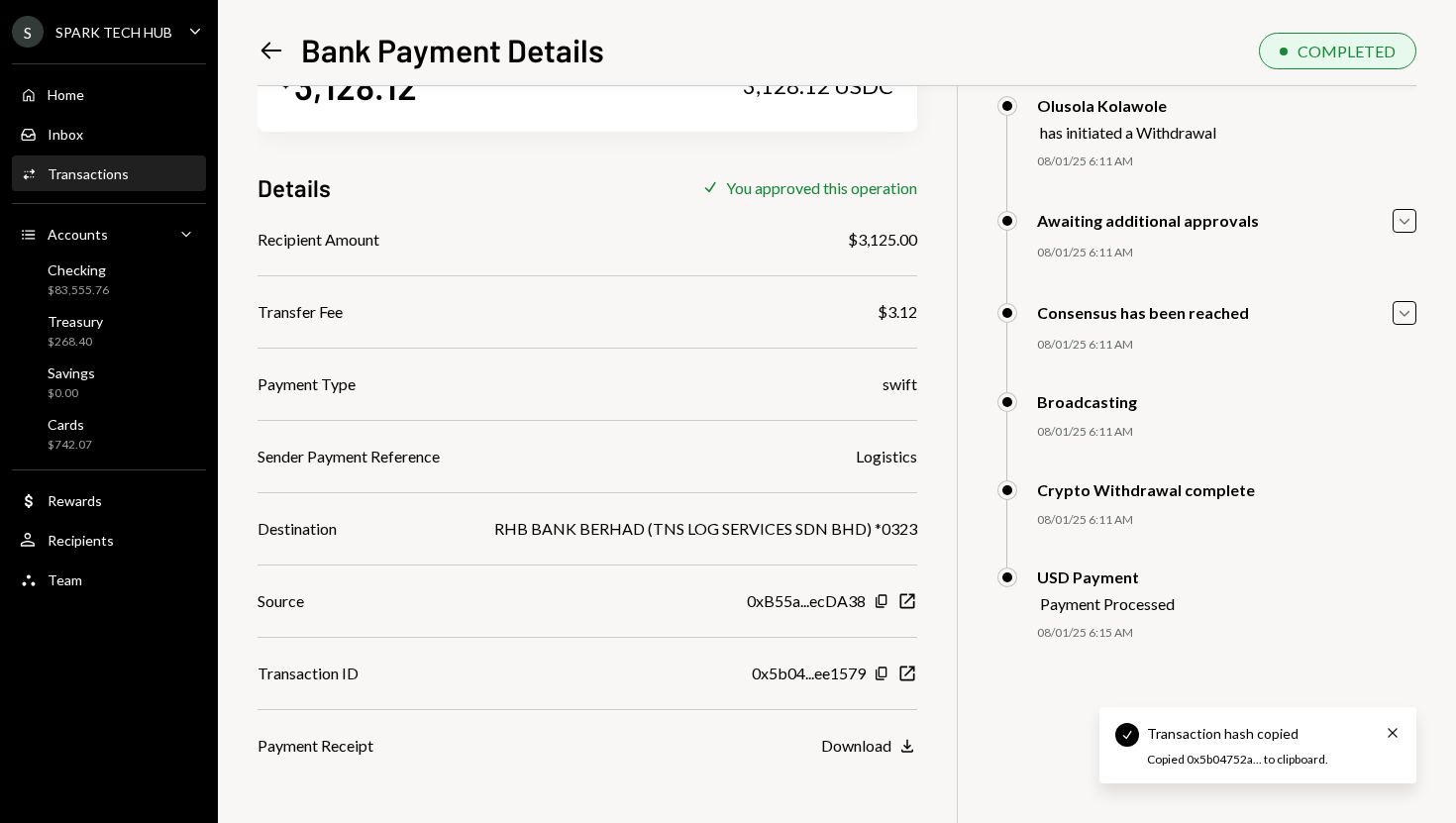 click on "$ 3,128.12 3,128.12  USDC Details Check You   approved   this operation Recipient Amount $3,125.00 Transfer Fee $3.12 Payment Type swift Sender Payment Reference Logistics Destination RHB BANK BERHAD (TNS LOG SERVICES SDN BHD) *0323 Source 0xB55a...ecDA38 Copy New Window Transaction ID 0x5b04...ee1579 Copy New Window Payment Receipt Download   Download Timeline Olusola Kolawole has initiated a Withdrawal 08/01/25 6:11 AM Olusola Kolawole Approved Olusola Kolawole Approved Awaiting additional approvals Caret Down 08/01/25 6:11 AM Olusola Kolawole Approved Olusola Kolawole Approved Consensus has been reached Caret Down 08/01/25 6:11 AM Olusola Kolawole Approved Olusola Kolawole Approved Broadcasting 08/01/25 6:11 AM Olusola Kolawole Approved Olusola Kolawole Approved Crypto Withdrawal complete 08/01/25 6:11 AM Olusola Kolawole Approved Olusola Kolawole Approved USD Payment Payment Processed 08/01/25 6:15 AM Olusola Kolawole Approved Olusola Kolawole Approved" at bounding box center (837, 411) 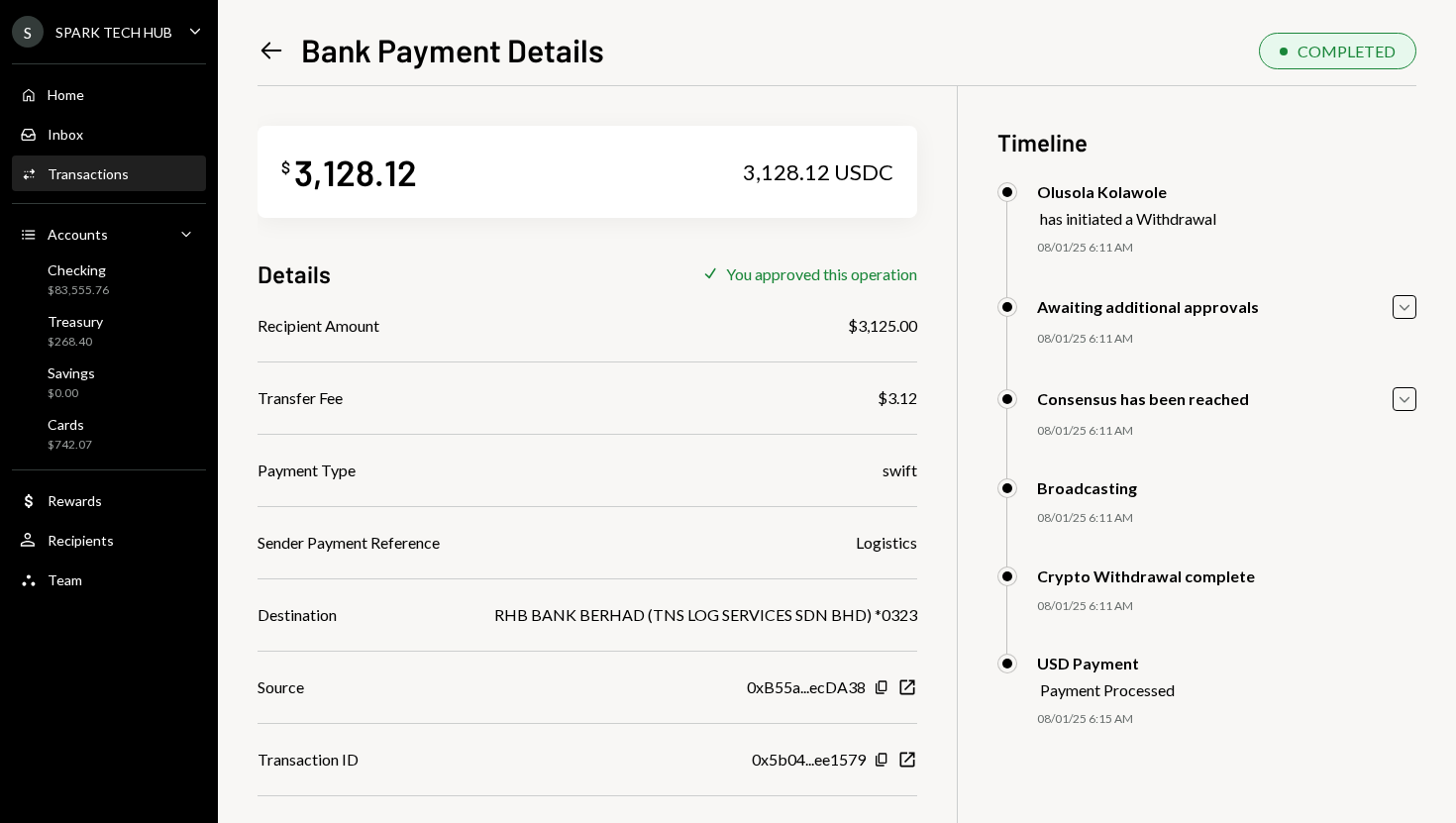 scroll, scrollTop: 86, scrollLeft: 0, axis: vertical 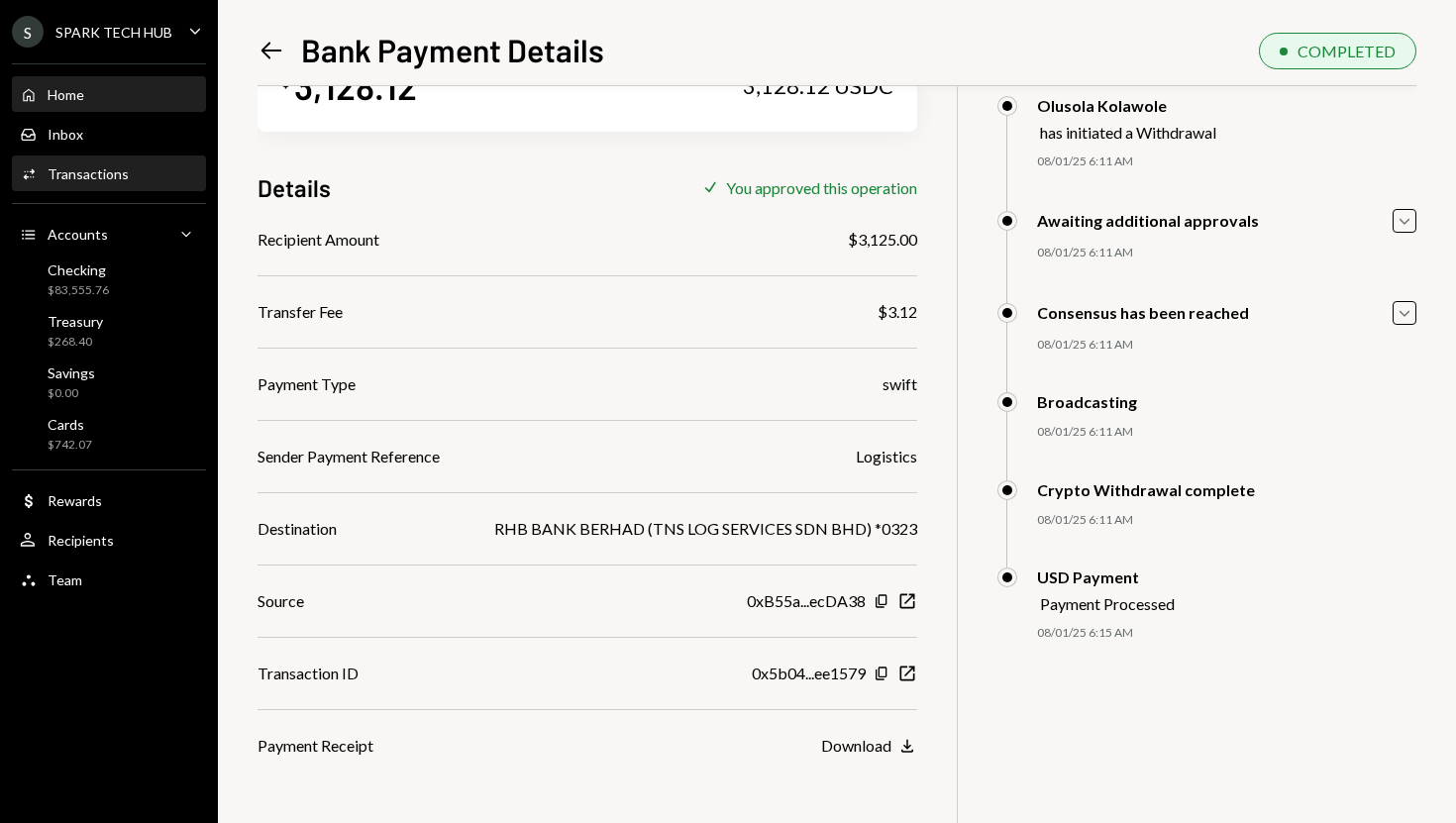 click on "Home Home" at bounding box center [109, 95] 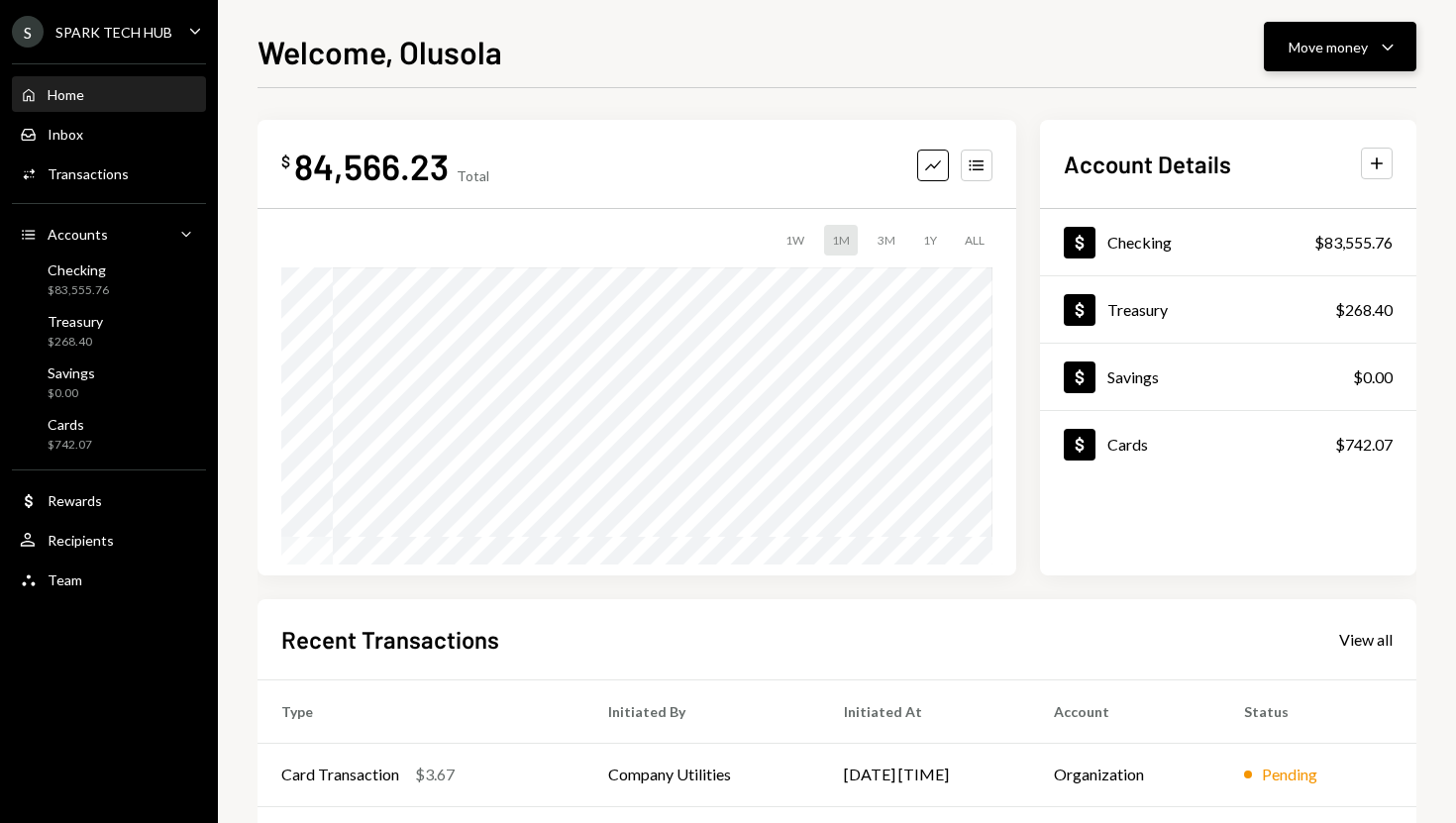click on "Move money" at bounding box center [1328, 47] 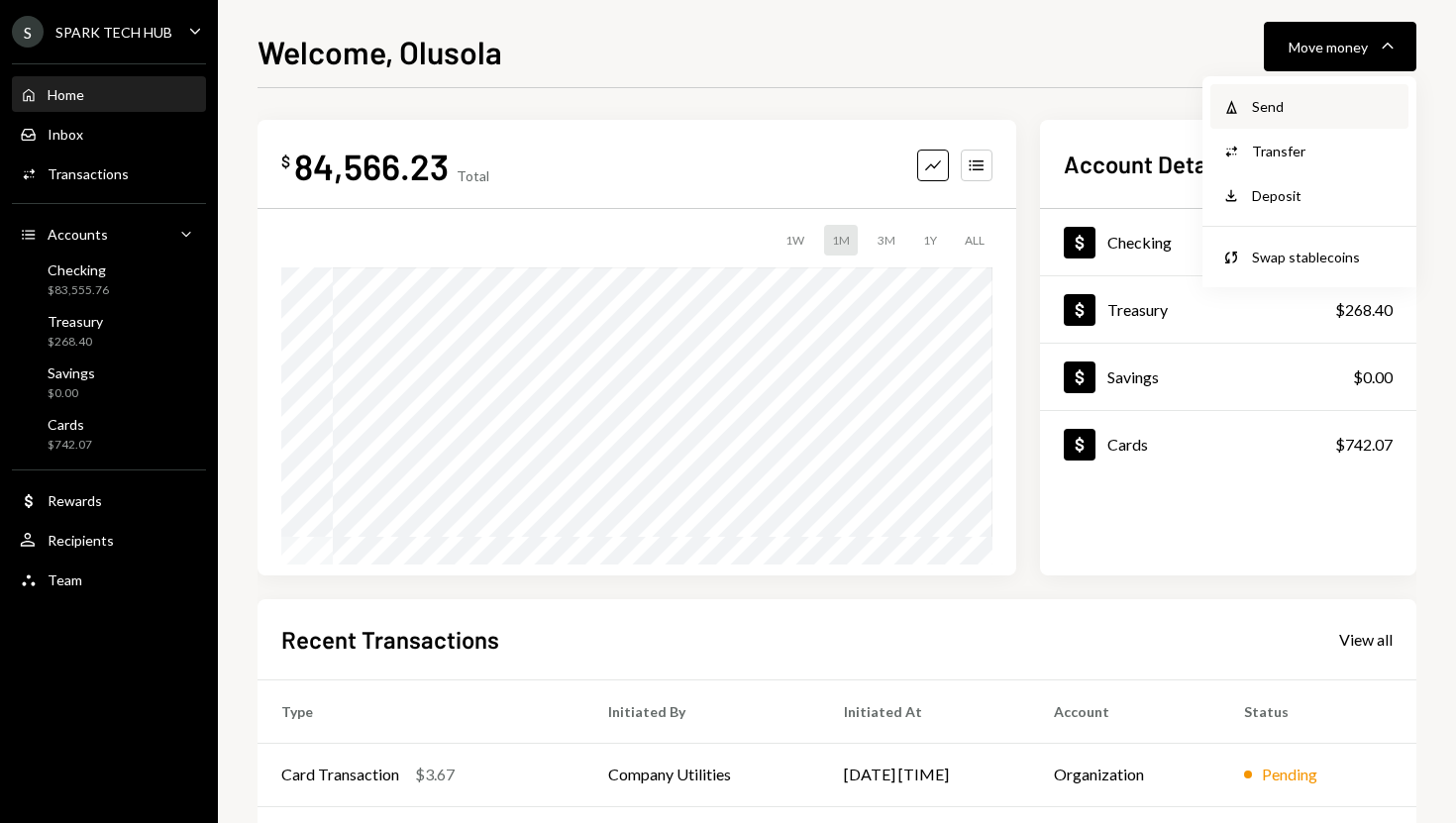 click on "Send" at bounding box center [1324, 106] 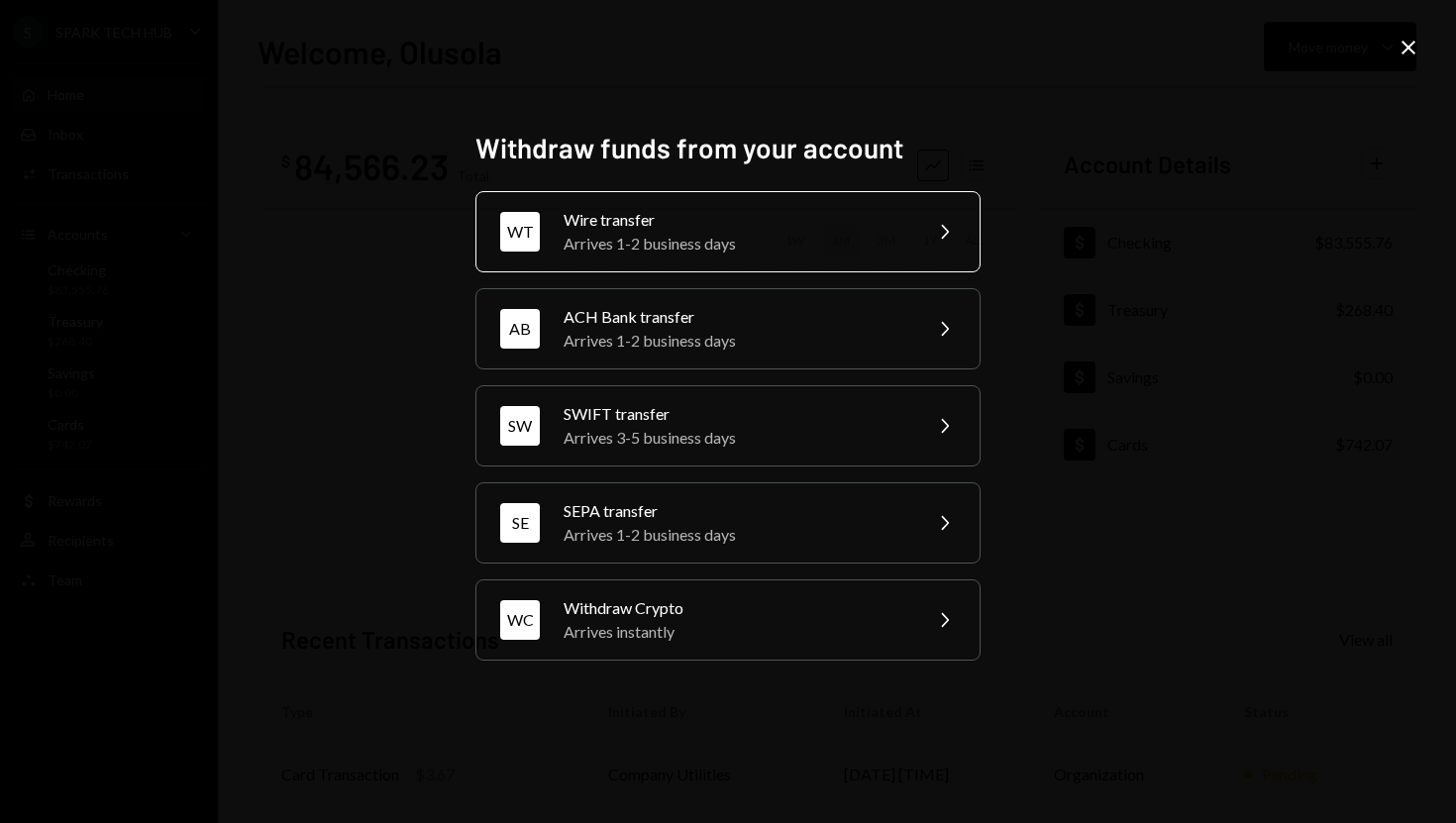 click on "WT Wire transfer Arrives 1-2 business days Chevron Right" at bounding box center (728, 232) 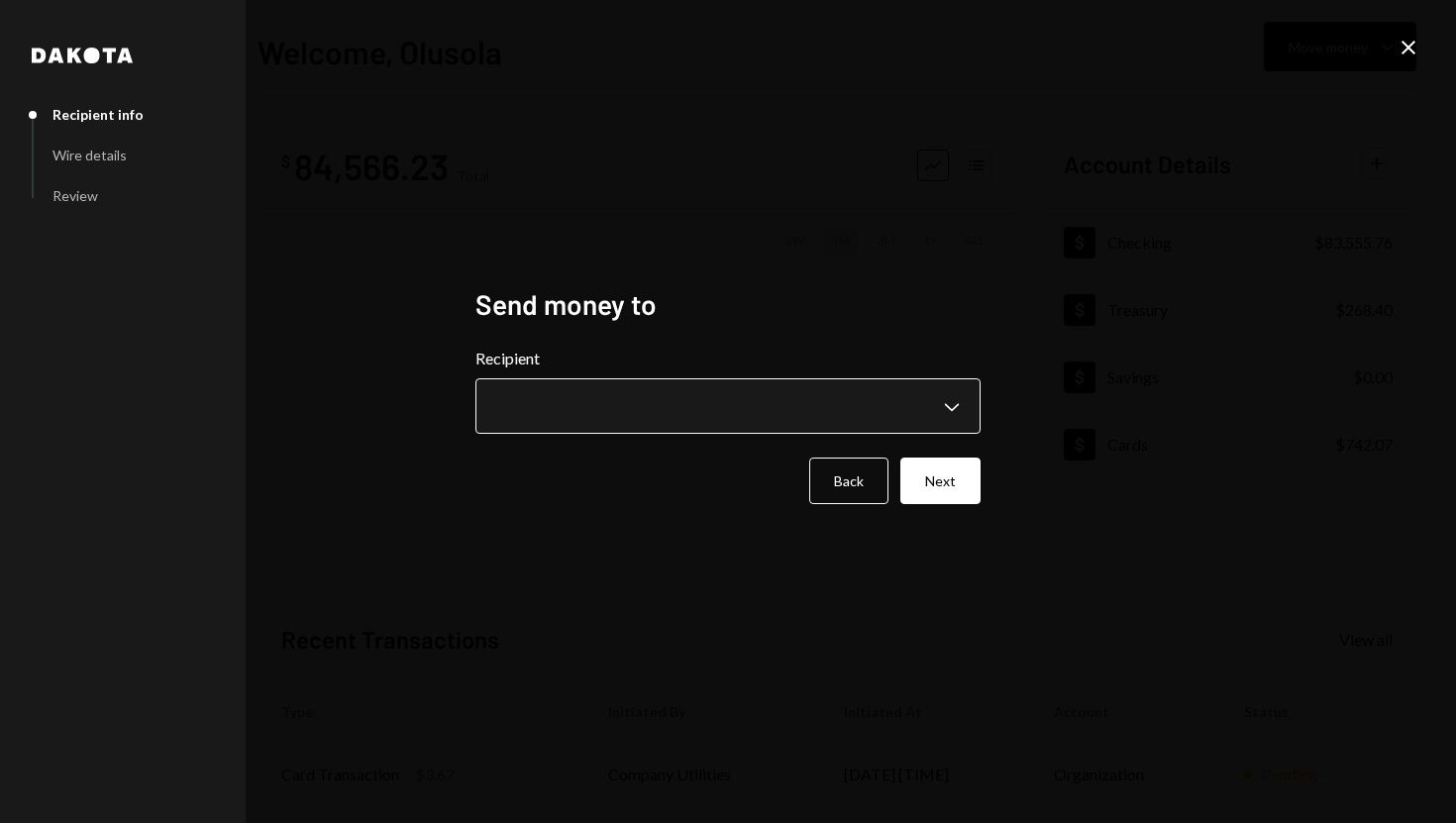 click on "**********" at bounding box center (728, 411) 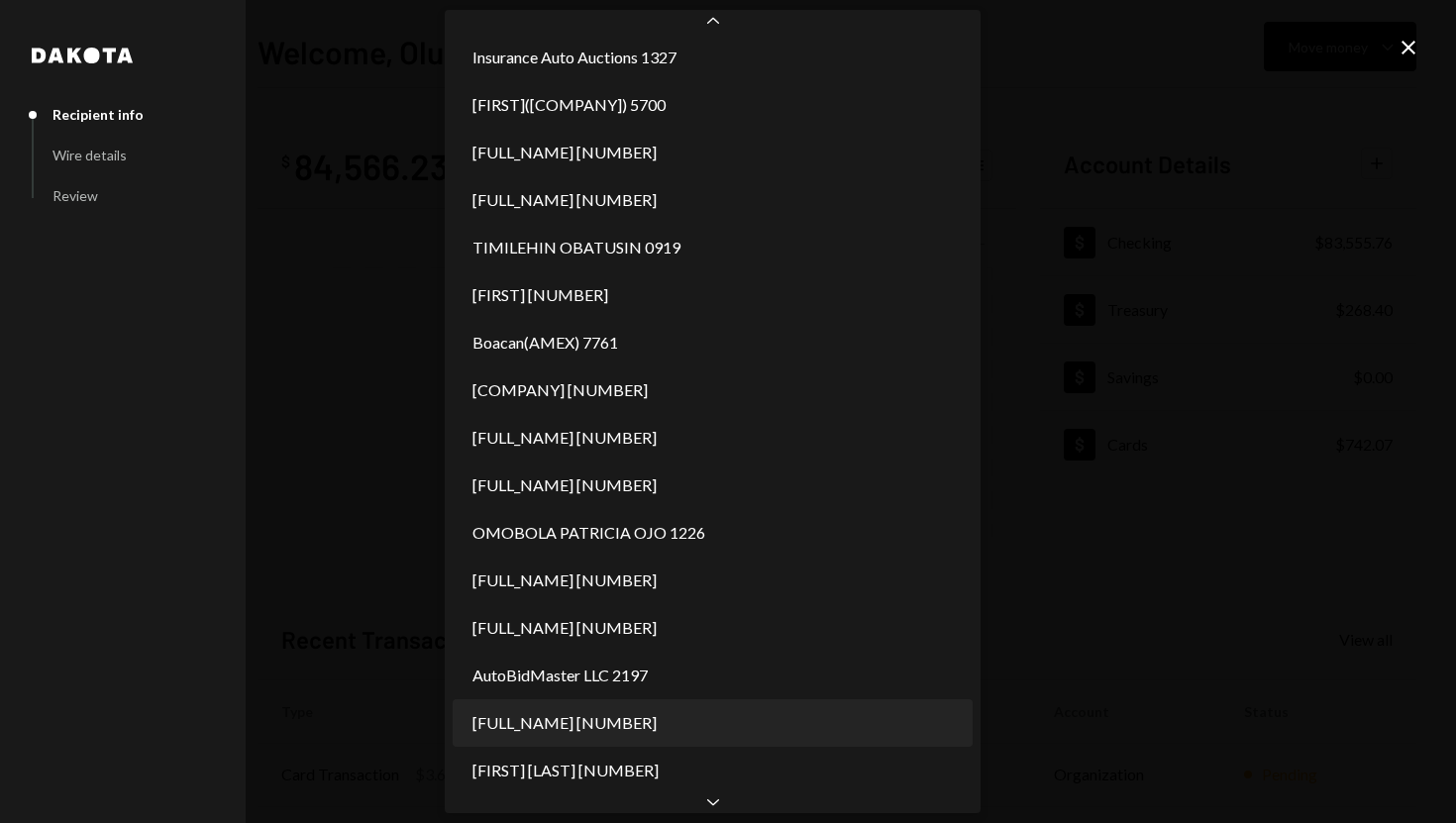scroll, scrollTop: 388, scrollLeft: 0, axis: vertical 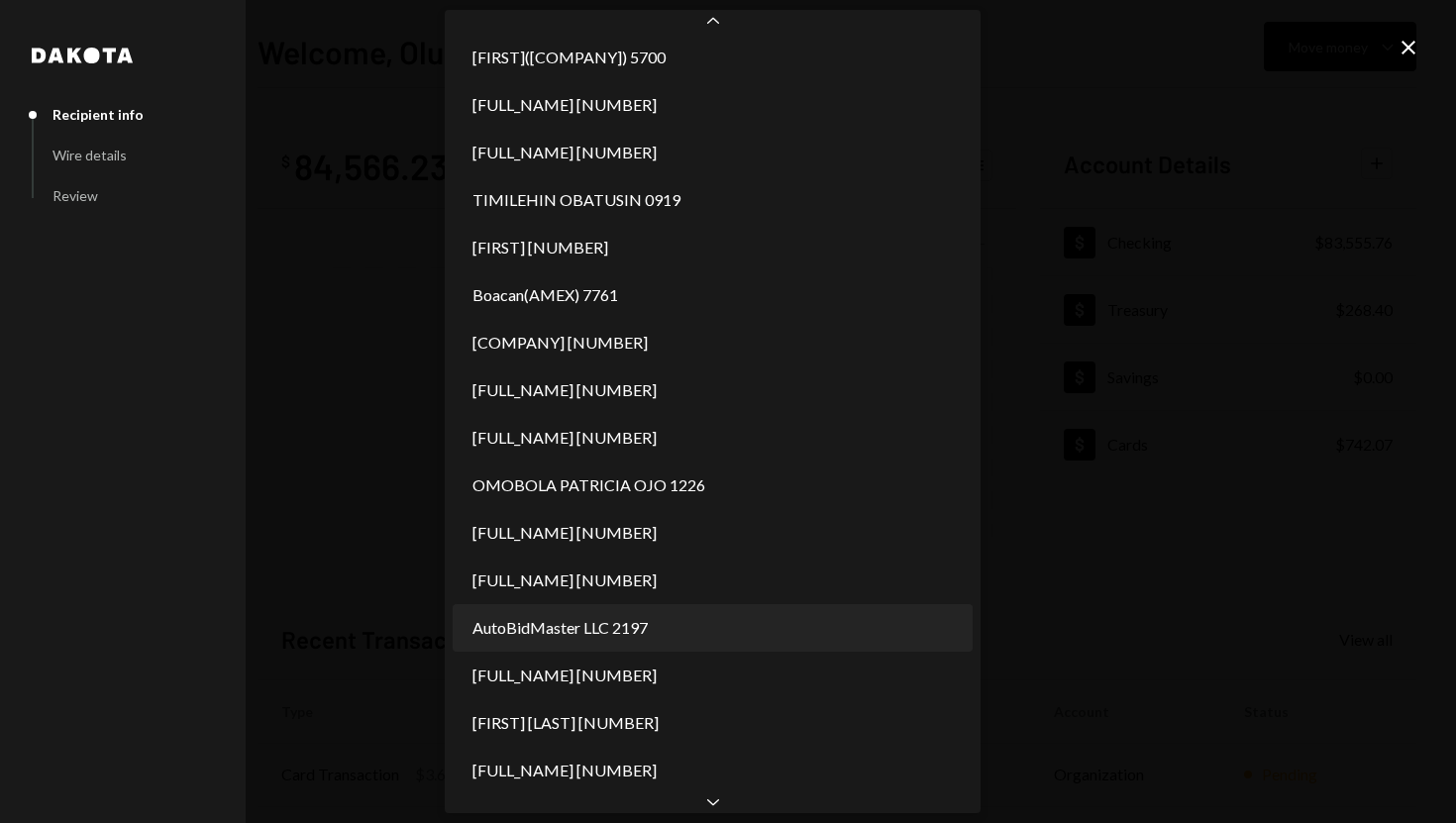 select on "**********" 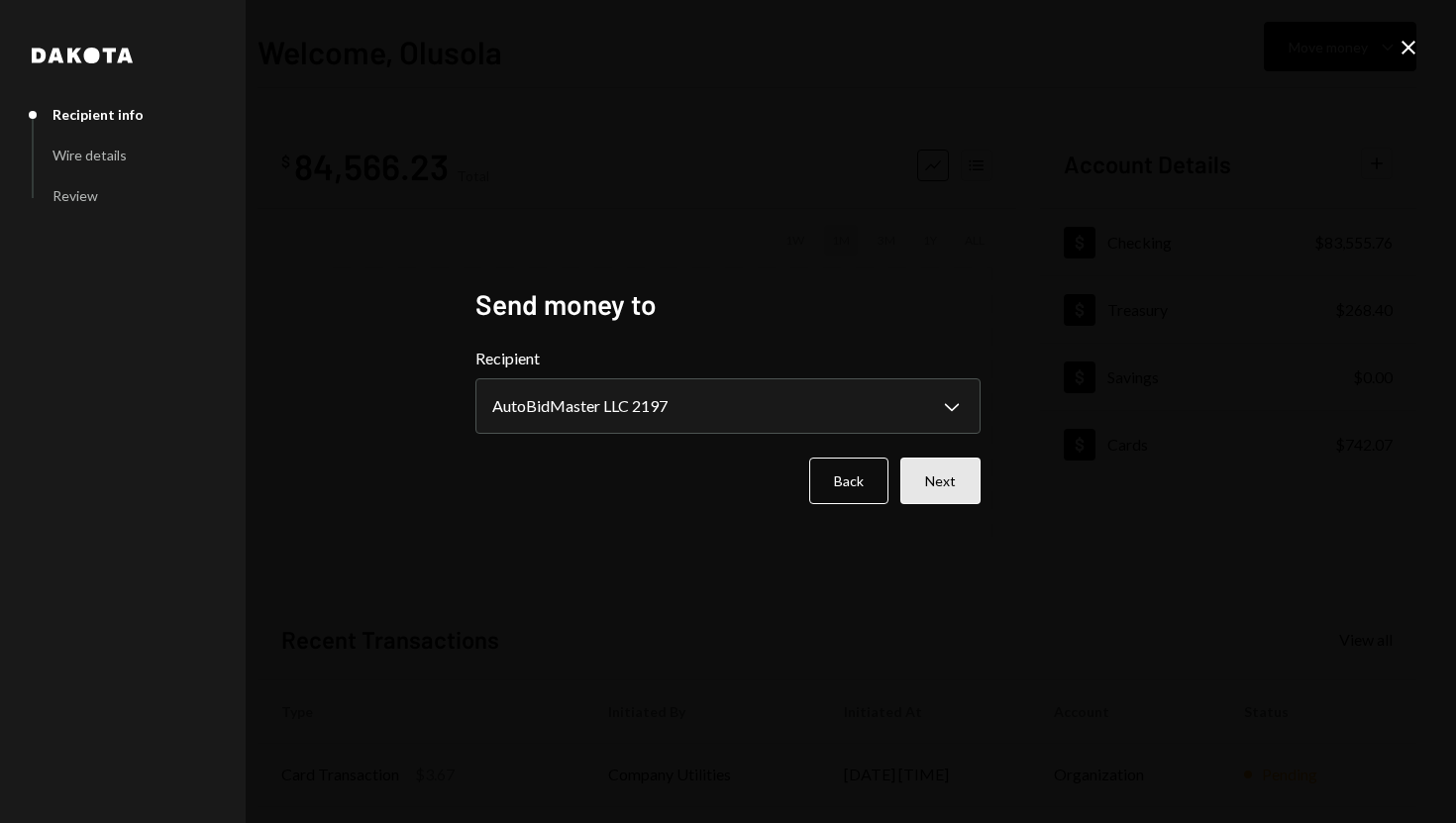 click on "Next" at bounding box center (940, 480) 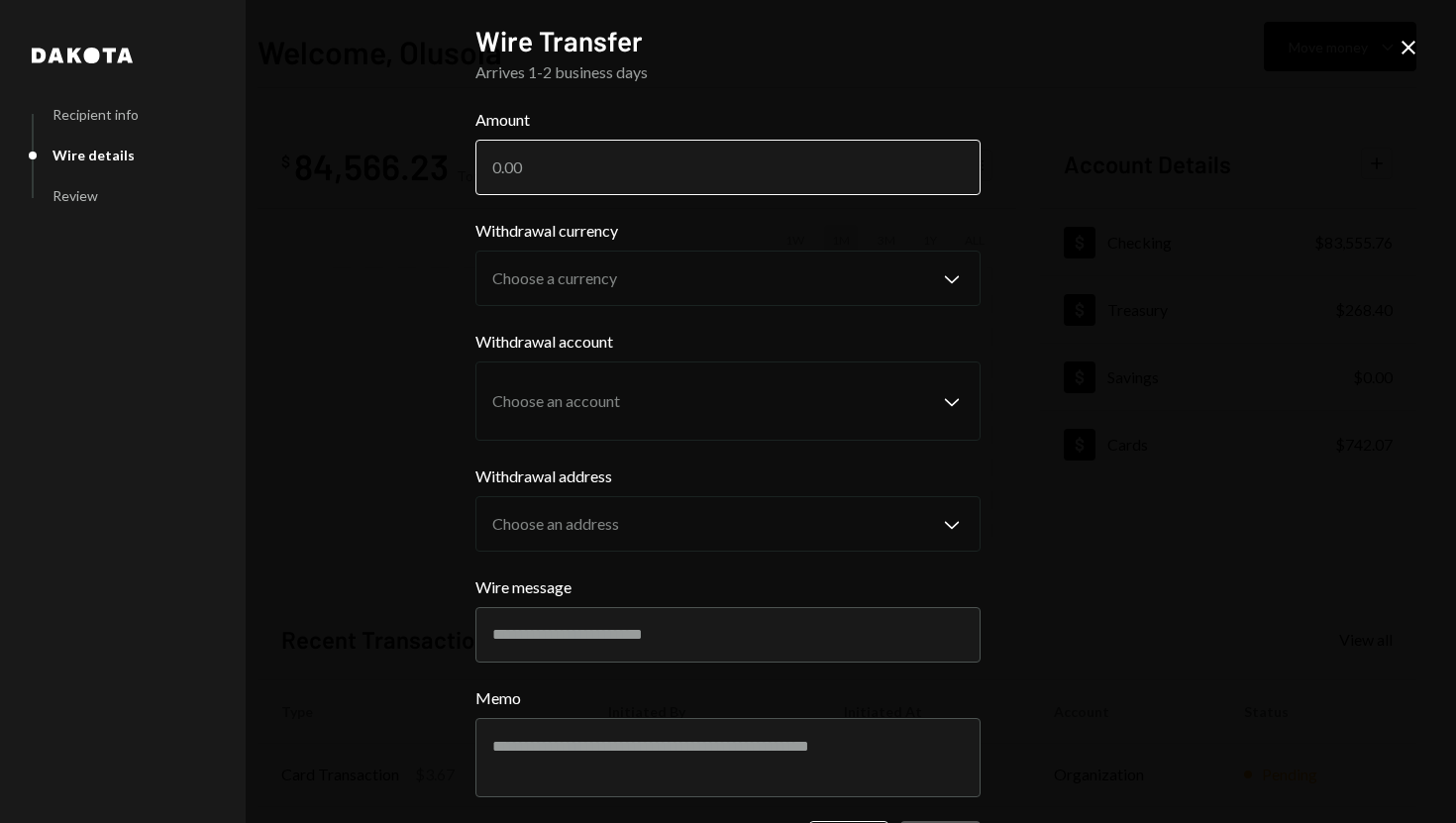 click on "Amount" at bounding box center (728, 167) 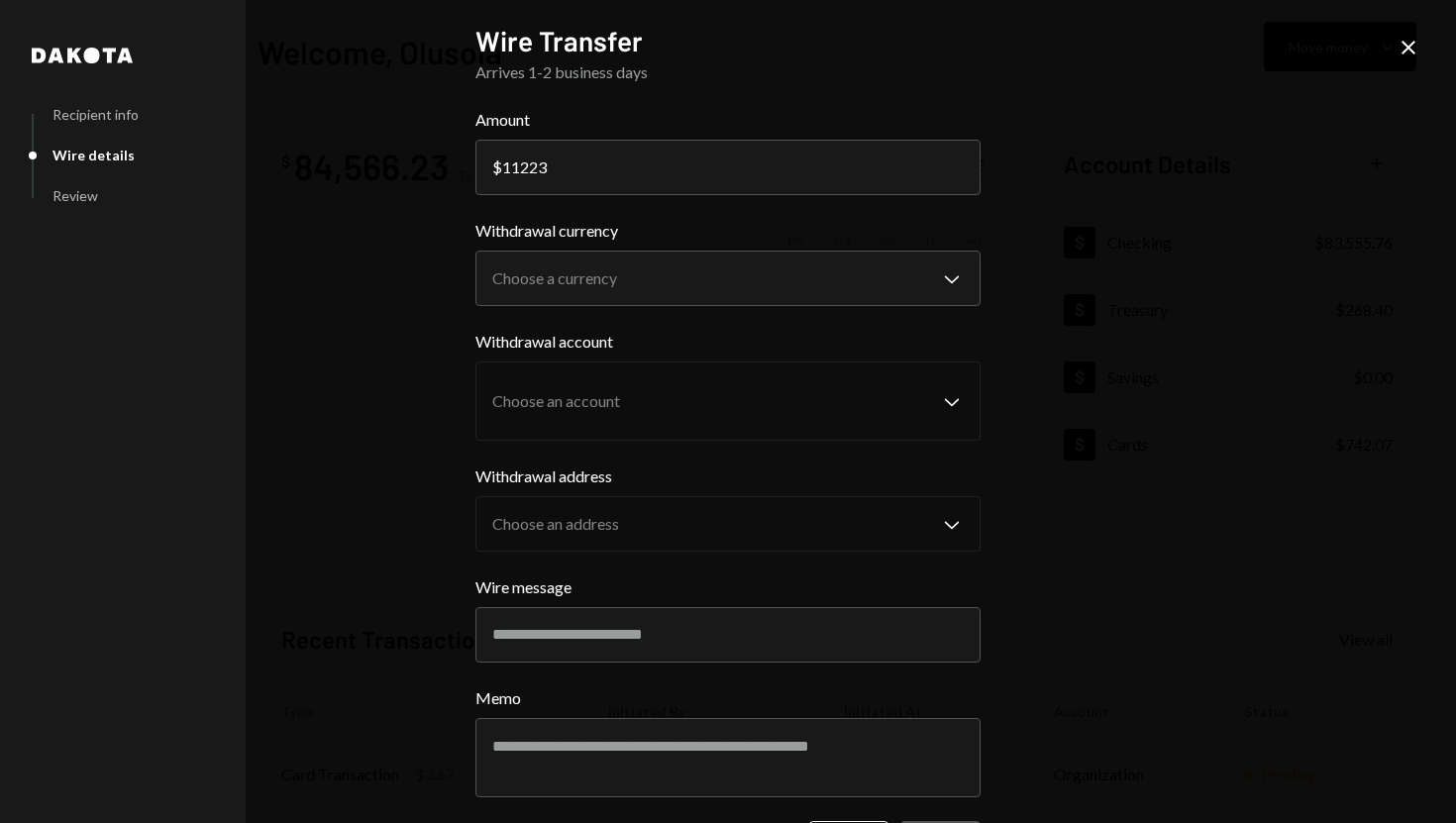 type on "11223" 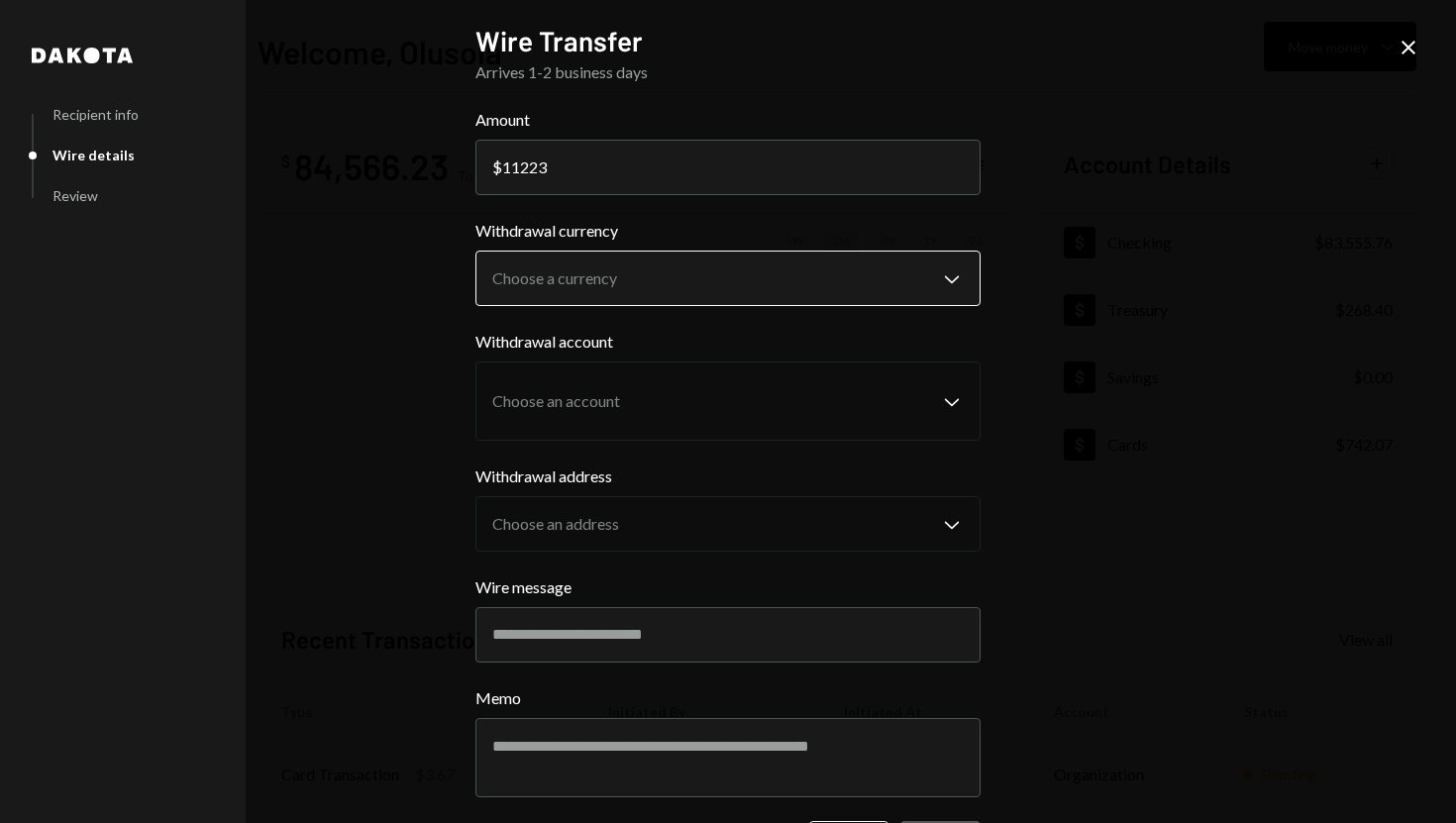click on "S SPARK TECH HUB Caret Down Home Home Inbox Inbox Activities Transactions Accounts Accounts Caret Down Checking $83,555.76 Treasury $268.40 Savings $0.00 Cards $742.07 Dollar Rewards User Recipients Team Team Welcome, Olusola Move money Caret Down $ 84,566.23 Total Graph Accounts 1W 1M 3M 1Y ALL Account Details Plus Dollar Checking $83,555.76 Dollar Treasury $268.40 Dollar Savings $0.00 Dollar Cards $742.07 Recent Transactions View all Type Initiated By Initiated At Account Status Card Transaction $3.67 Company Utilities 08/04/25 8:09 AM Organization Pending Withdrawal 35,000  USDC Olusola Kolawole 08/04/25 7:52 AM Checking Completed Bank Payment $1,879.00 Olusola Kolawole 08/04/25 7:37 AM Checking Completed Card Transaction $35.00 Company Utilities 08/03/25 5:05 PM Organization Pending Withdrawal 30,000  USDC Olusola Kolawole 08/02/25 4:58 PM Checking Completed Welcome, Olusola - Dakota   Dakota Recipient info Wire details Review Wire Transfer Arrives 1-2 business days Amount $ 11223 Withdrawal currency Memo" at bounding box center (728, 411) 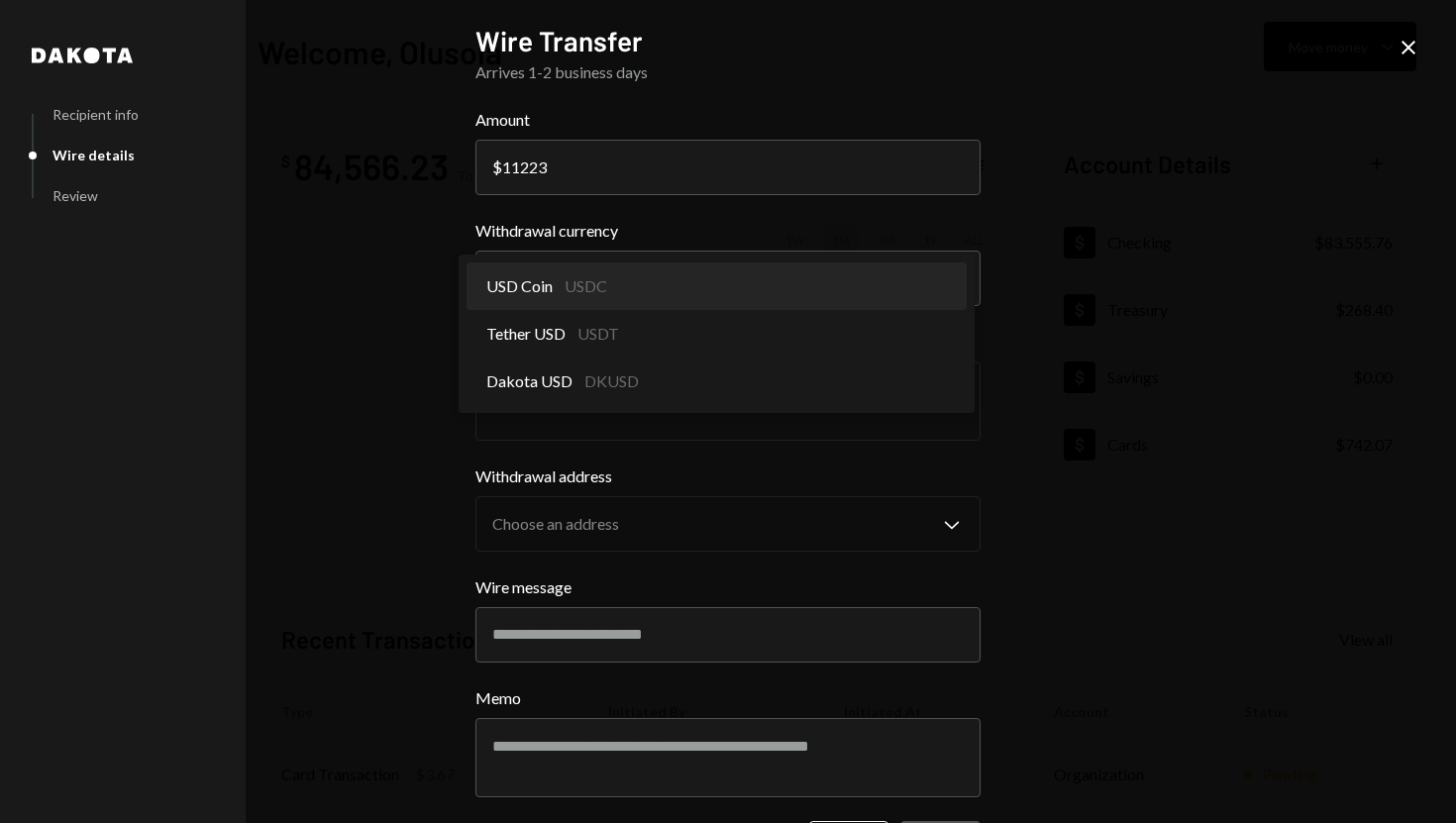 select on "****" 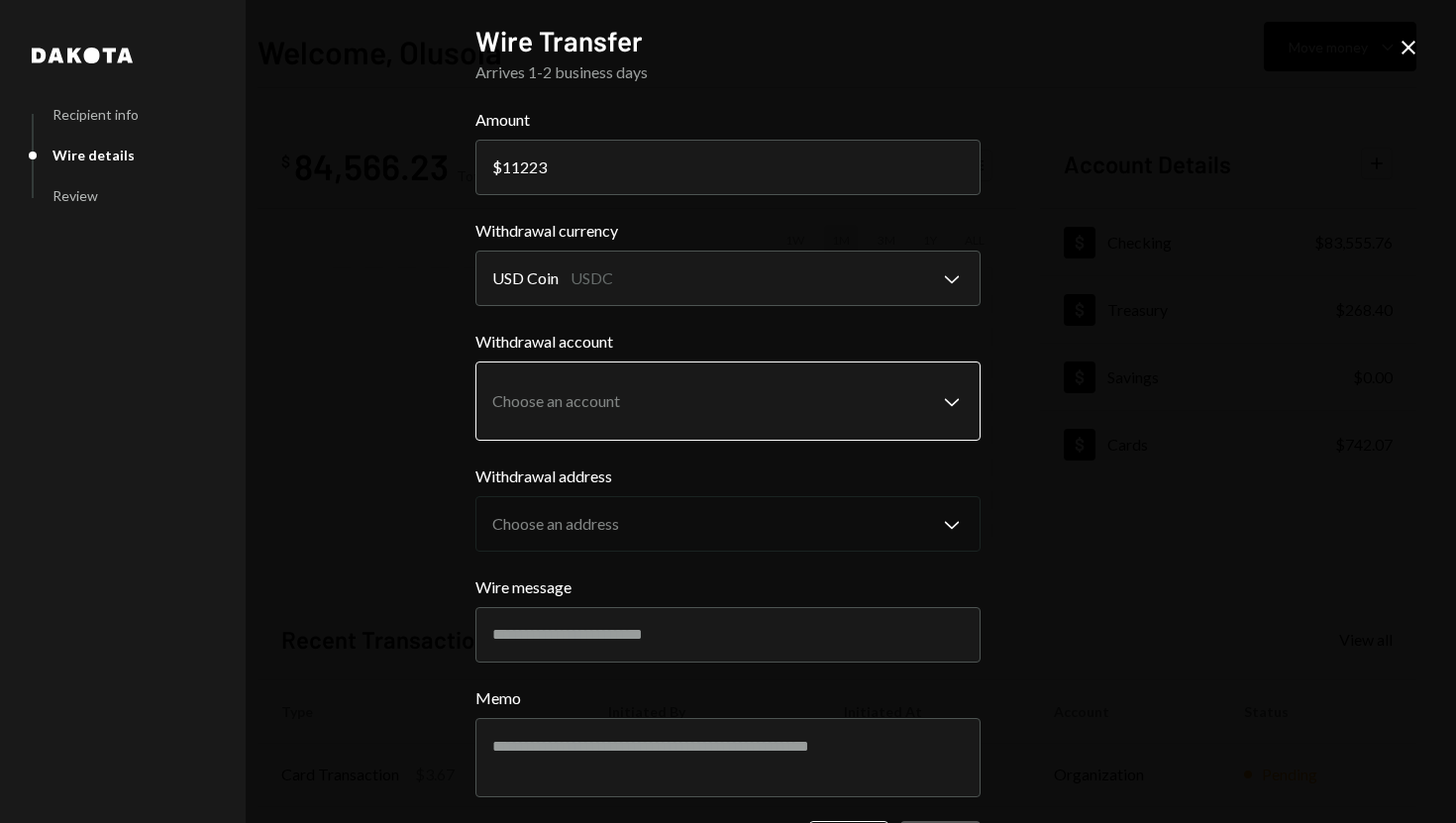 click on "S SPARK TECH HUB Caret Down Home Home Inbox Inbox Activities Transactions Accounts Accounts Caret Down Checking $83,555.76 Treasury $268.40 Savings $0.00 Cards $742.07 Dollar Rewards User Recipients Team Team Welcome, Olusola Move money Caret Down $ 84,566.23 Total Graph Accounts 1W 1M 3M 1Y ALL Account Details Plus Dollar Checking $83,555.76 Dollar Treasury $268.40 Dollar Savings $0.00 Dollar Cards $742.07 Recent Transactions View all Type Initiated By Initiated At Account Status Card Transaction $3.67 Company Utilities 08/04/25 8:09 AM Organization Pending Withdrawal 35,000  USDC Olusola Kolawole 08/04/25 7:52 AM Checking Completed Bank Payment $1,879.00 Olusola Kolawole 08/04/25 7:37 AM Checking Completed Card Transaction $35.00 Company Utilities 08/03/25 5:05 PM Organization Pending Withdrawal 30,000  USDC Olusola Kolawole 08/02/25 4:58 PM Checking Completed Welcome, Olusola - Dakota   Dakota Recipient info Wire details Review Wire Transfer Arrives 1-2 business days Amount $ 11223 Withdrawal currency USDC" at bounding box center (728, 411) 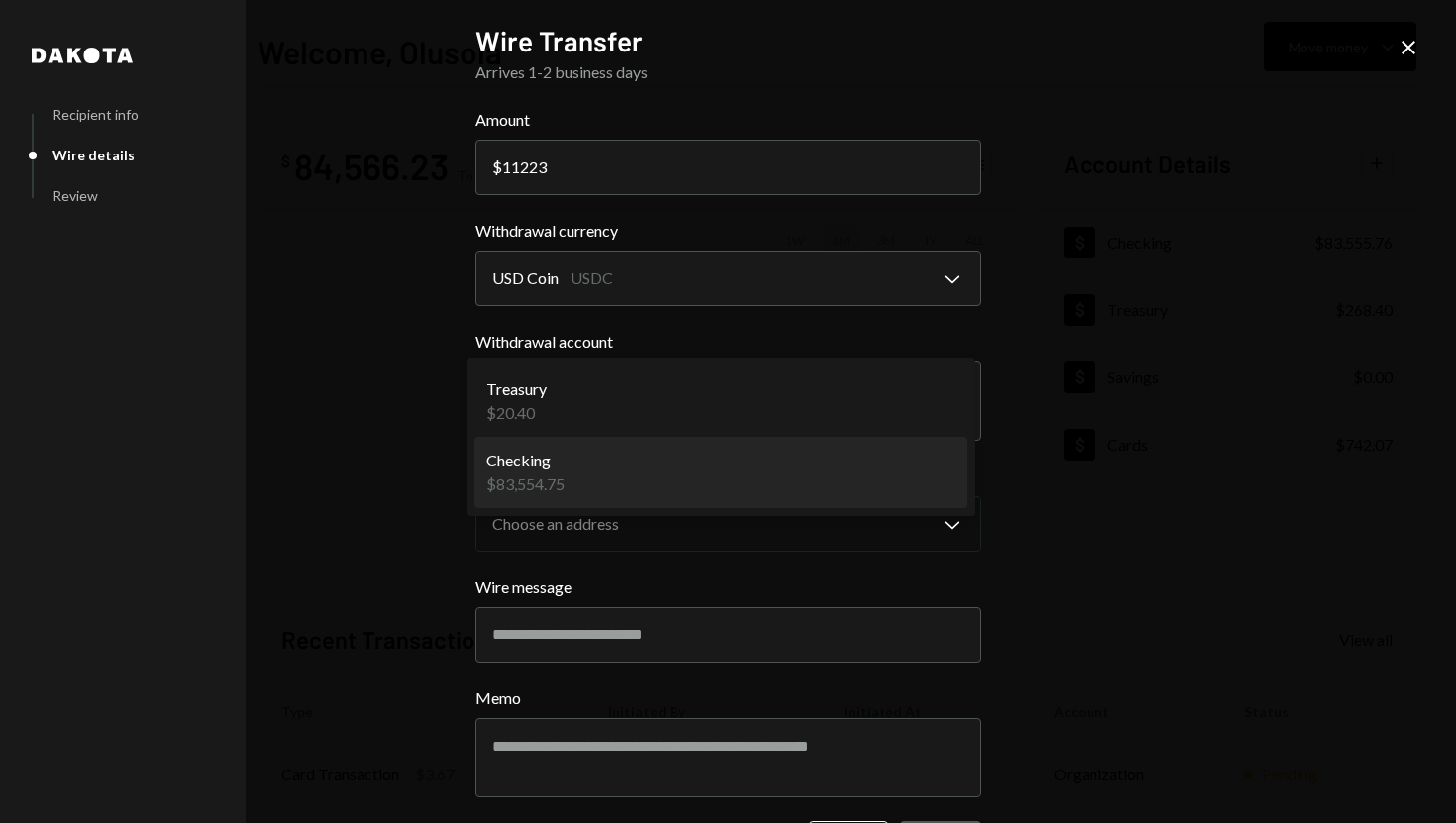 select on "**********" 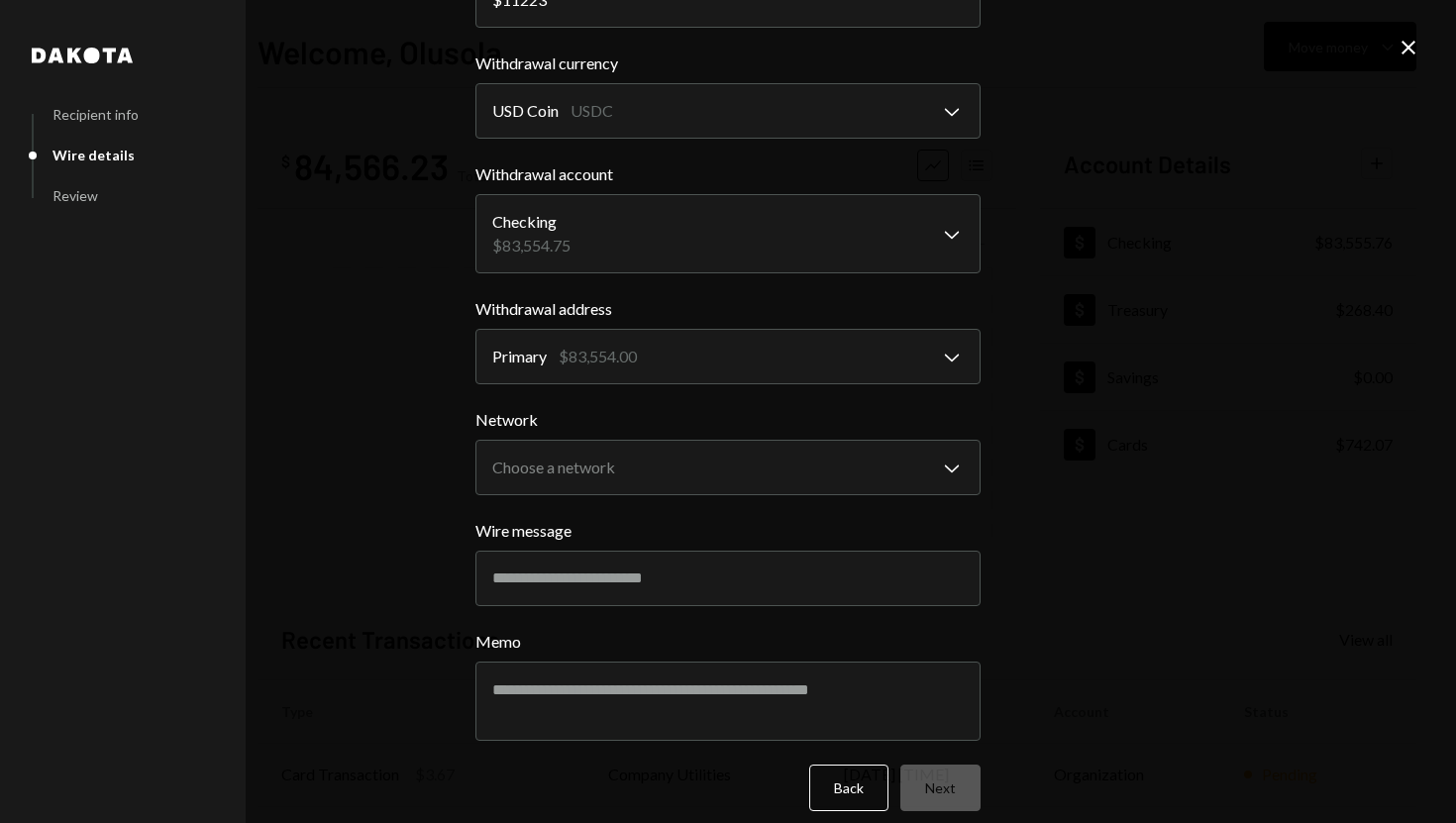 scroll, scrollTop: 186, scrollLeft: 0, axis: vertical 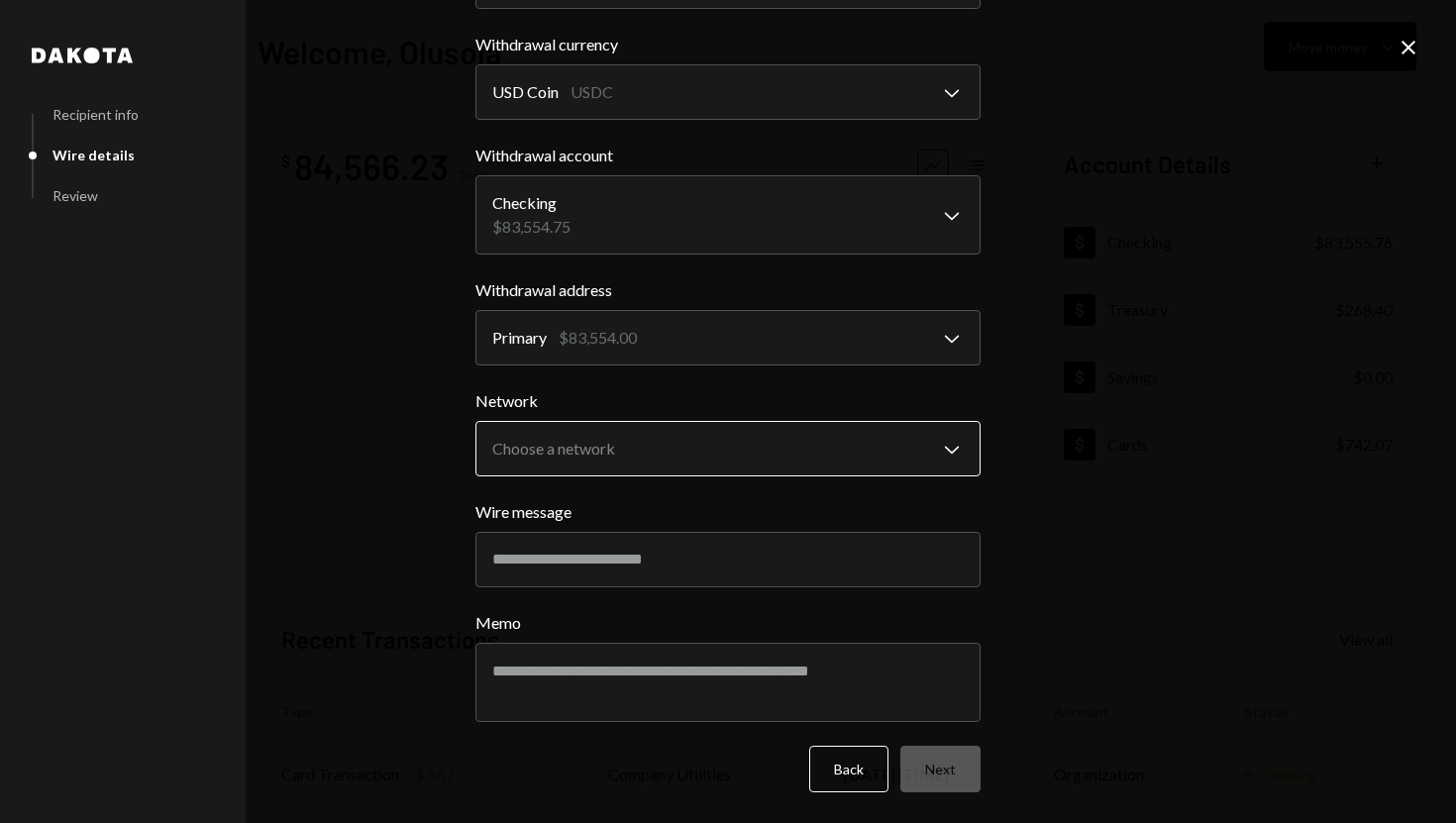 click on "S SPARK TECH HUB Caret Down Home Home Inbox Inbox Activities Transactions Accounts Accounts Caret Down Checking $83,555.76 Treasury $268.40 Savings $0.00 Cards $742.07 Dollar Rewards User Recipients Team Team Welcome, Olusola Move money Caret Down $ 84,566.23 Total Graph Accounts 1W 1M 3M 1Y ALL Account Details Plus Dollar Checking $83,555.76 Dollar Treasury $268.40 Dollar Savings $0.00 Dollar Cards $742.07 Recent Transactions View all Type Initiated By Initiated At Account Status Card Transaction $3.67 Company Utilities 08/04/25 8:09 AM Organization Pending Withdrawal 35,000  USDC Olusola Kolawole 08/04/25 7:52 AM Checking Completed Bank Payment $1,879.00 Olusola Kolawole 08/04/25 7:37 AM Checking Completed Card Transaction $35.00 Company Utilities 08/03/25 5:05 PM Organization Pending Withdrawal 30,000  USDC Olusola Kolawole 08/02/25 4:58 PM Checking Completed Welcome, Olusola - Dakota   Dakota Recipient info Wire details Review Wire Transfer Arrives 1-2 business days Amount $ 11223 Withdrawal currency USDC" at bounding box center [728, 411] 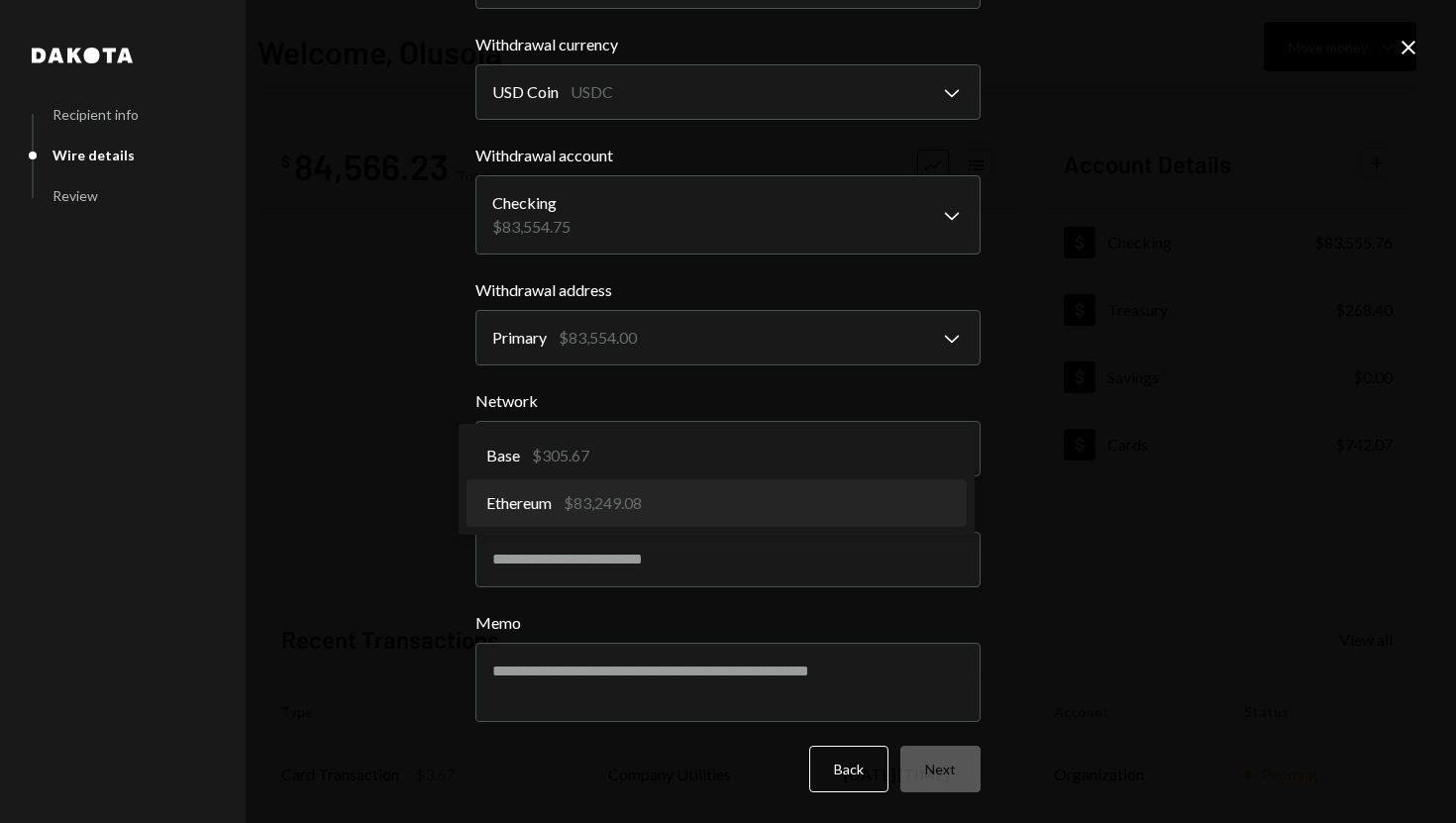 select on "**********" 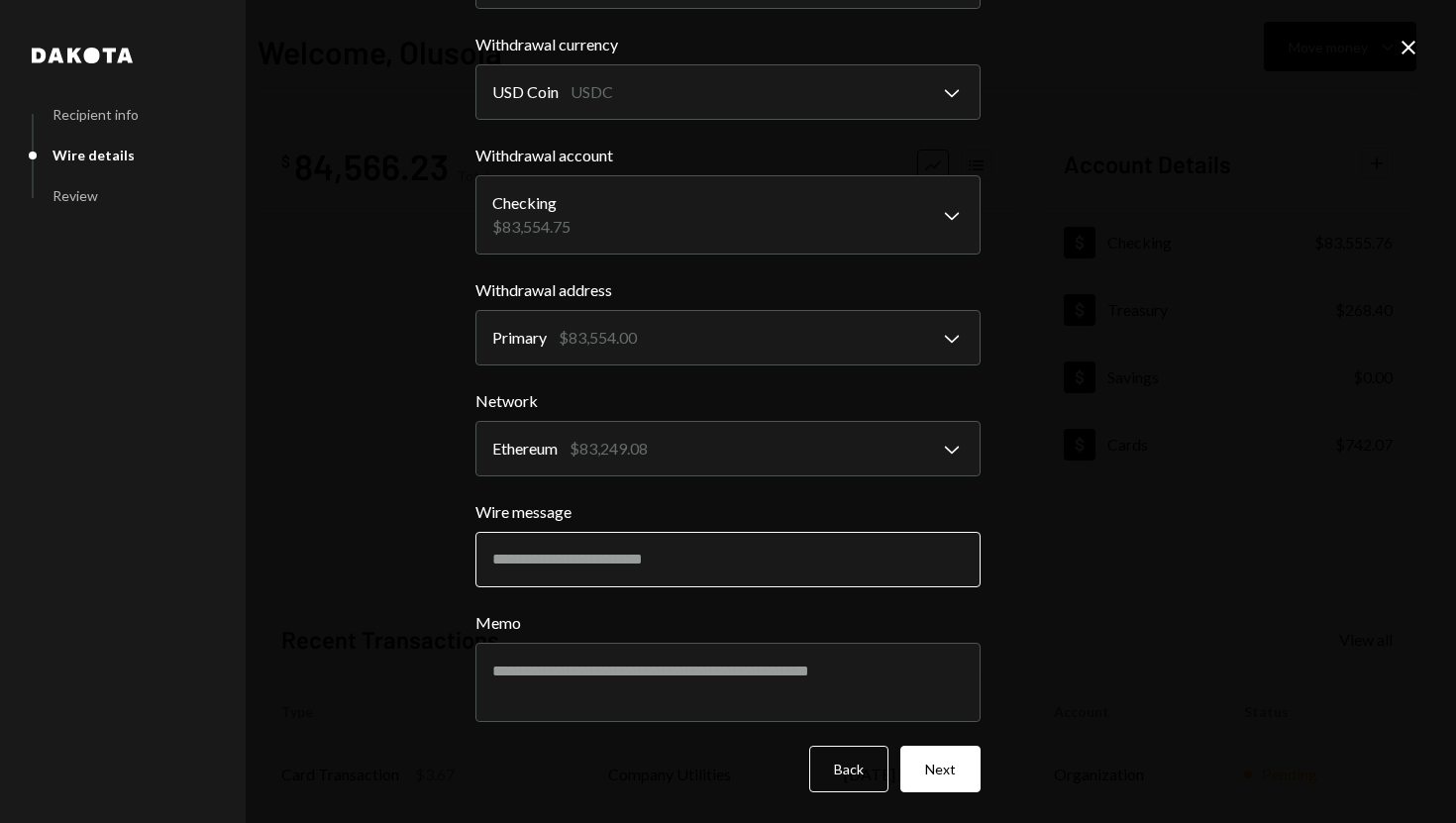 click on "Wire message" at bounding box center [728, 560] 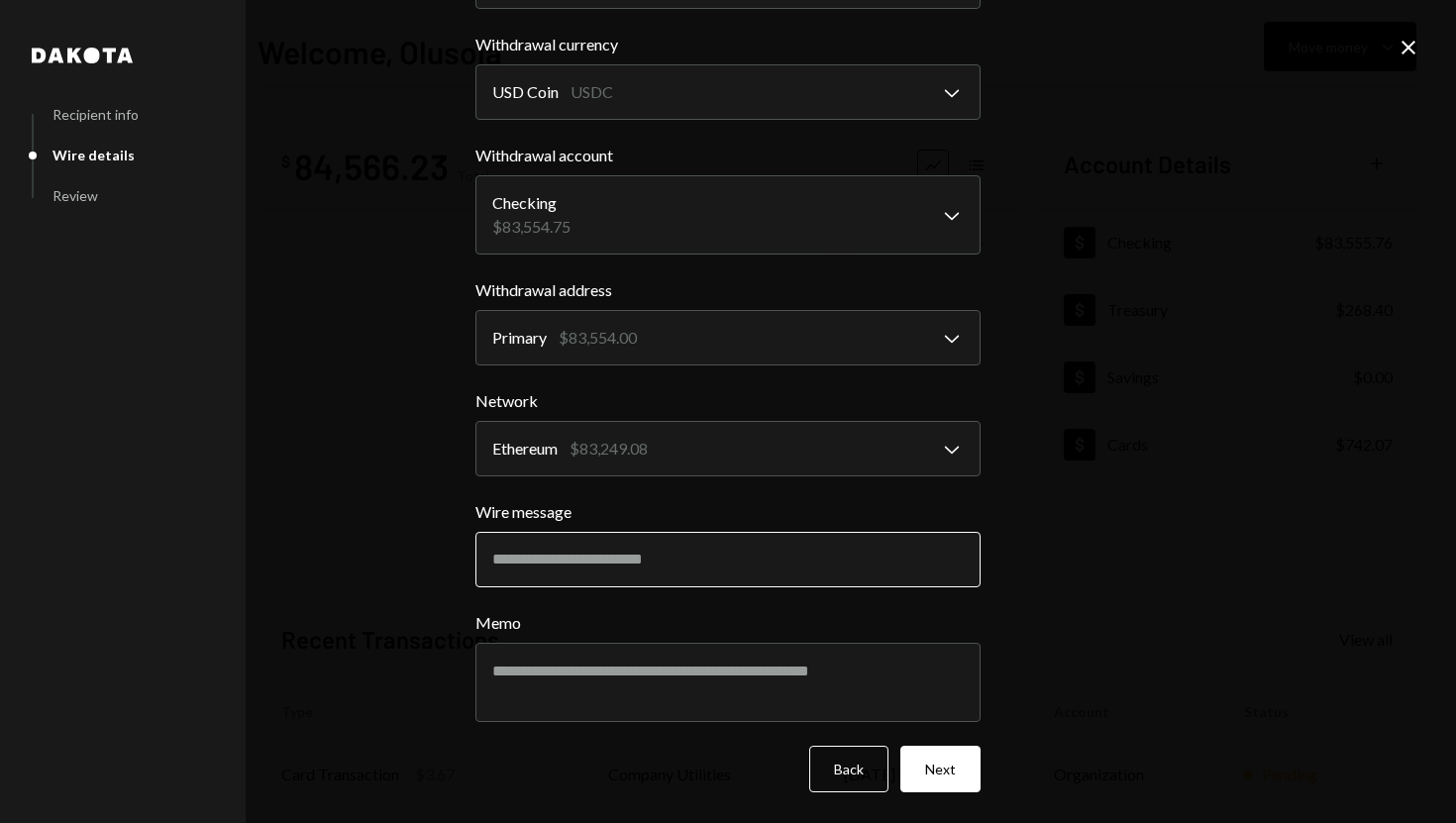 click on "Wire message" at bounding box center [728, 560] 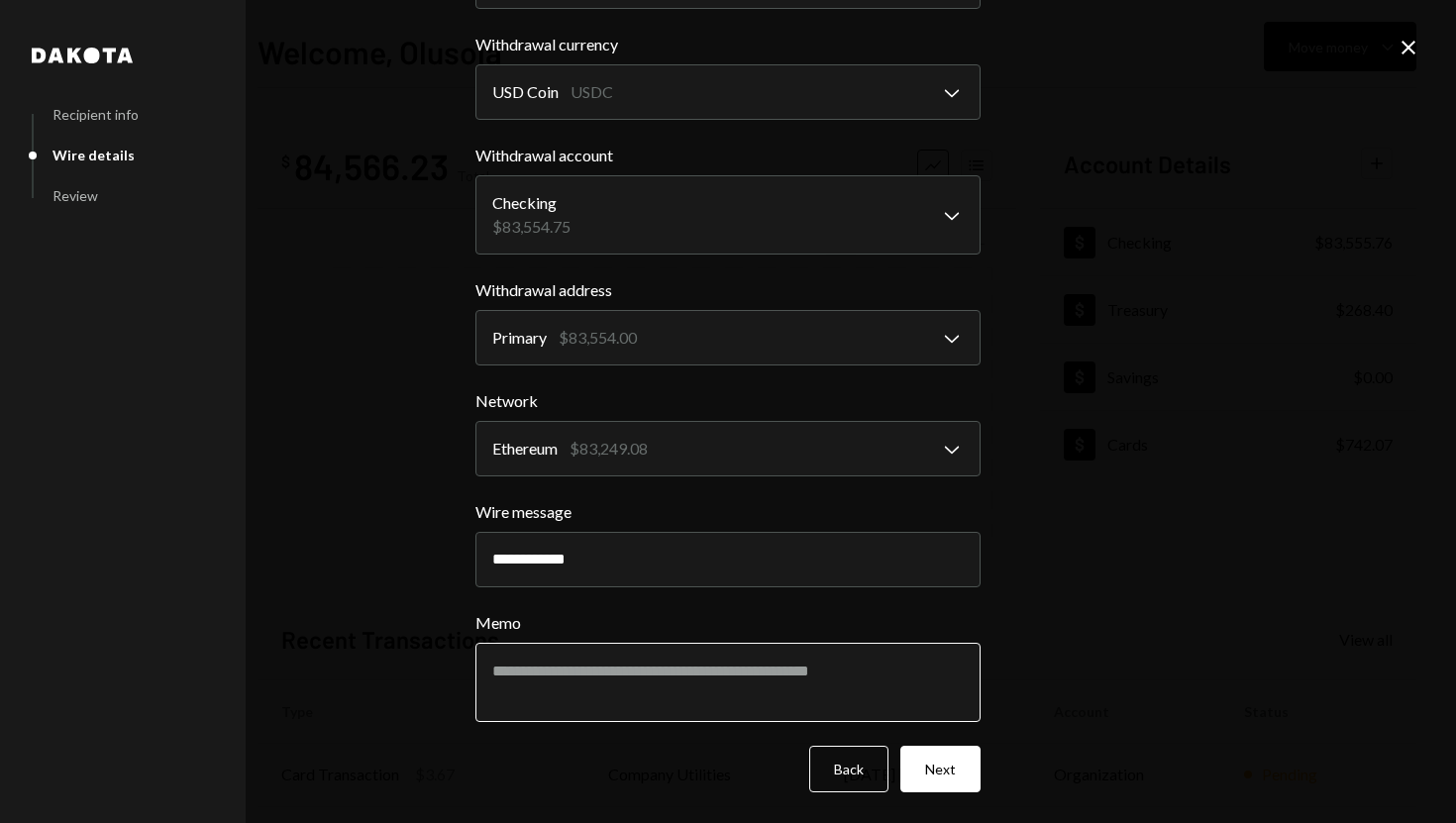 type on "**********" 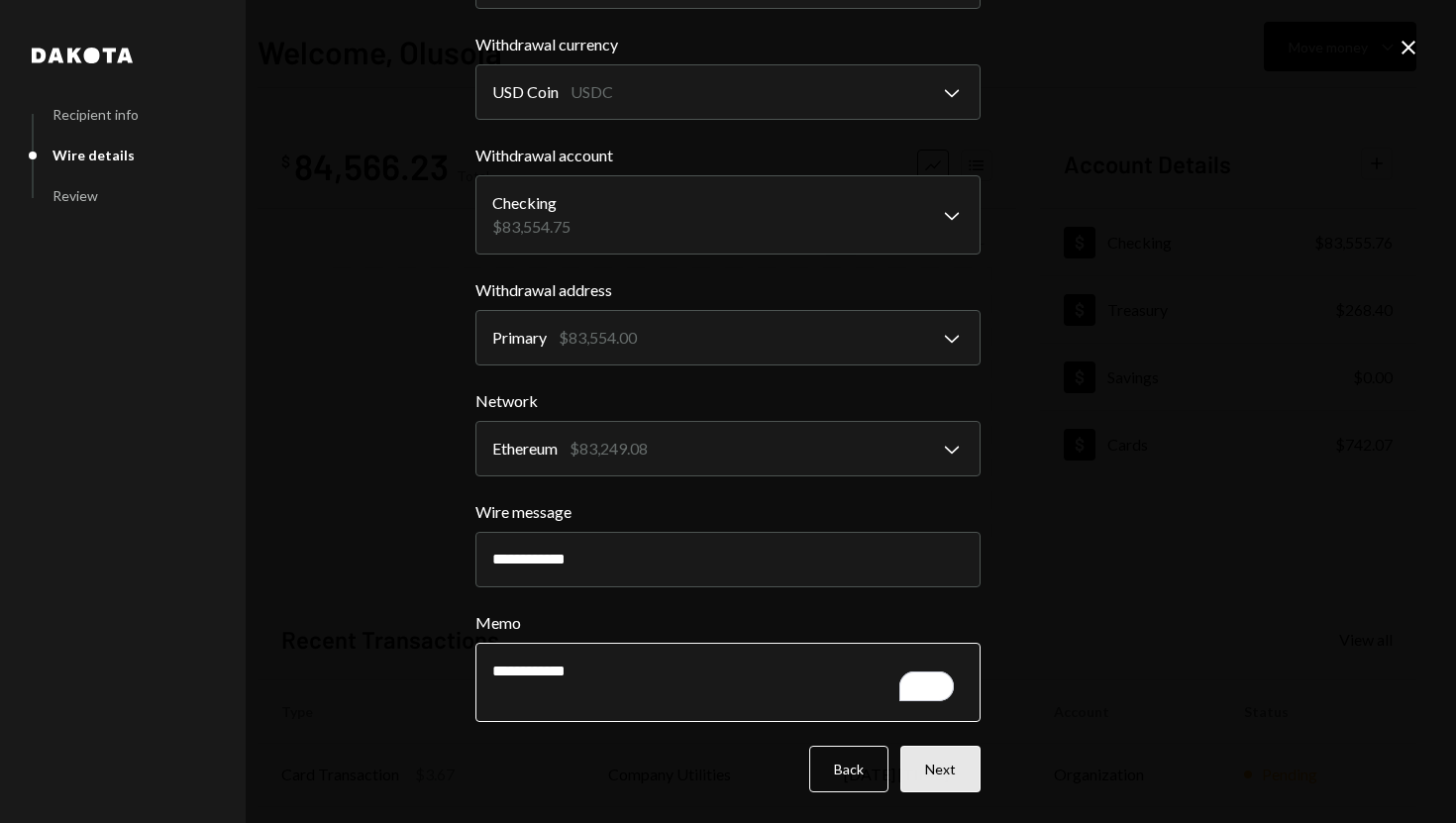 type on "**********" 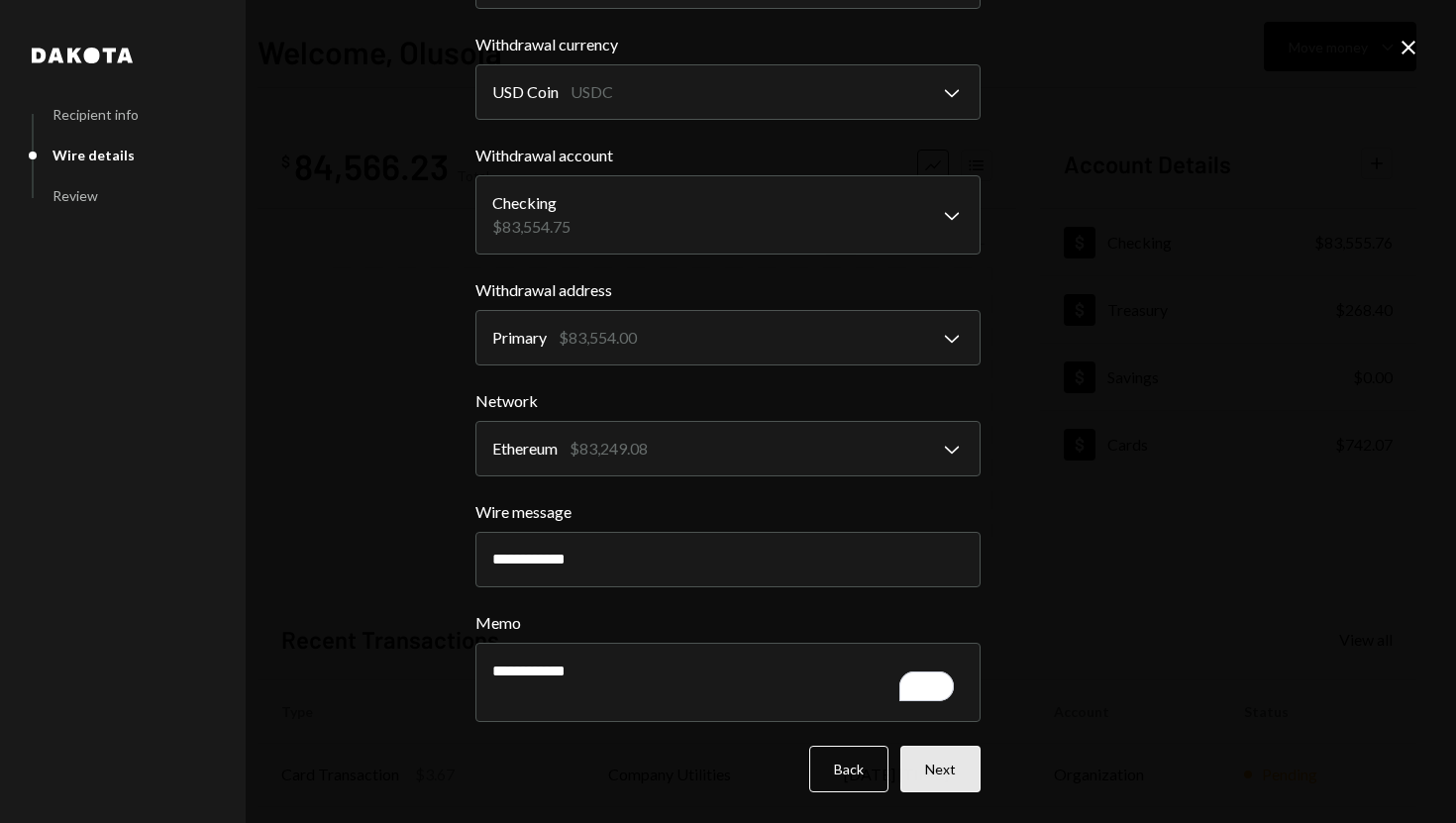 click on "Next" at bounding box center (940, 769) 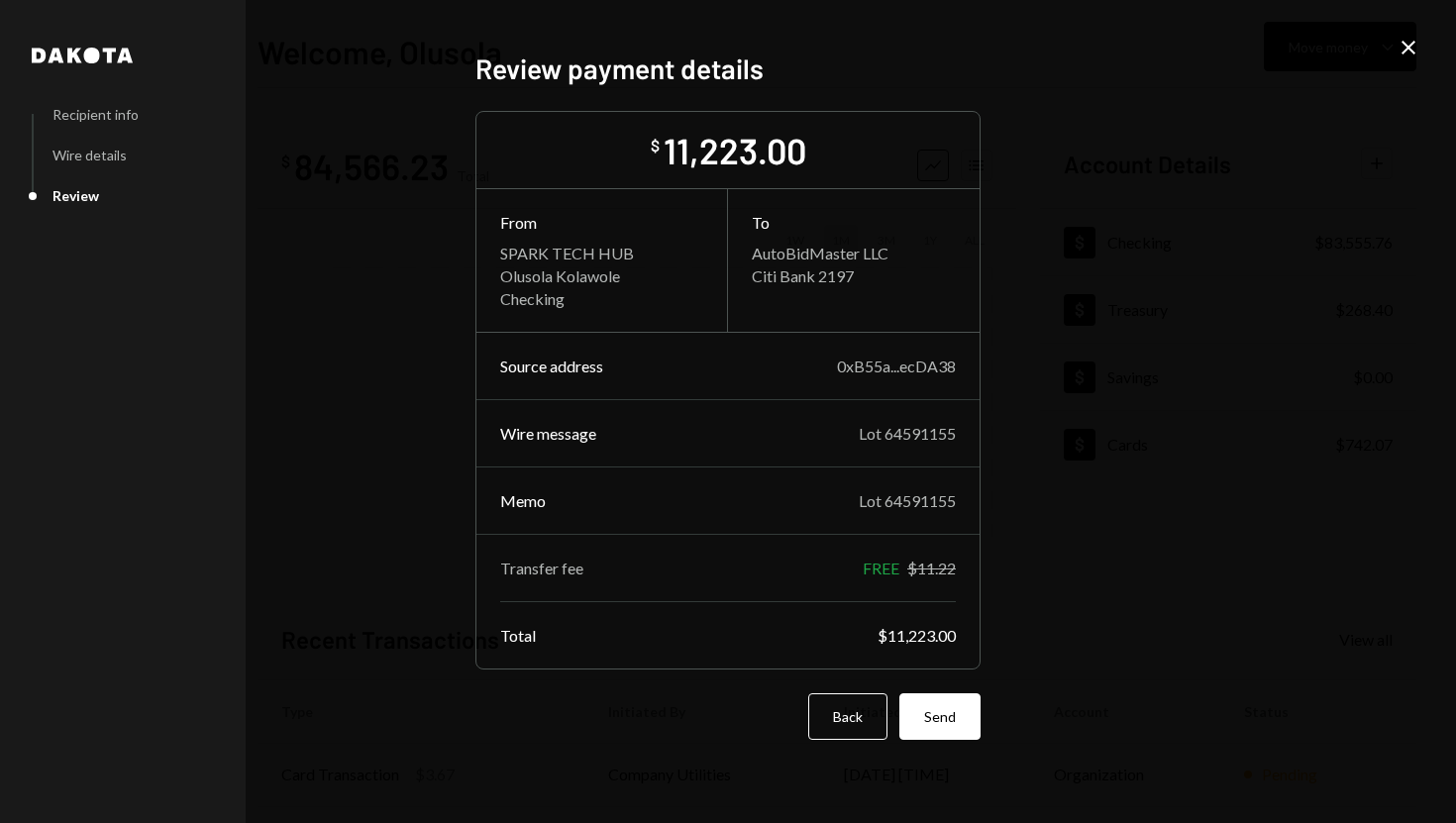 scroll, scrollTop: 0, scrollLeft: 0, axis: both 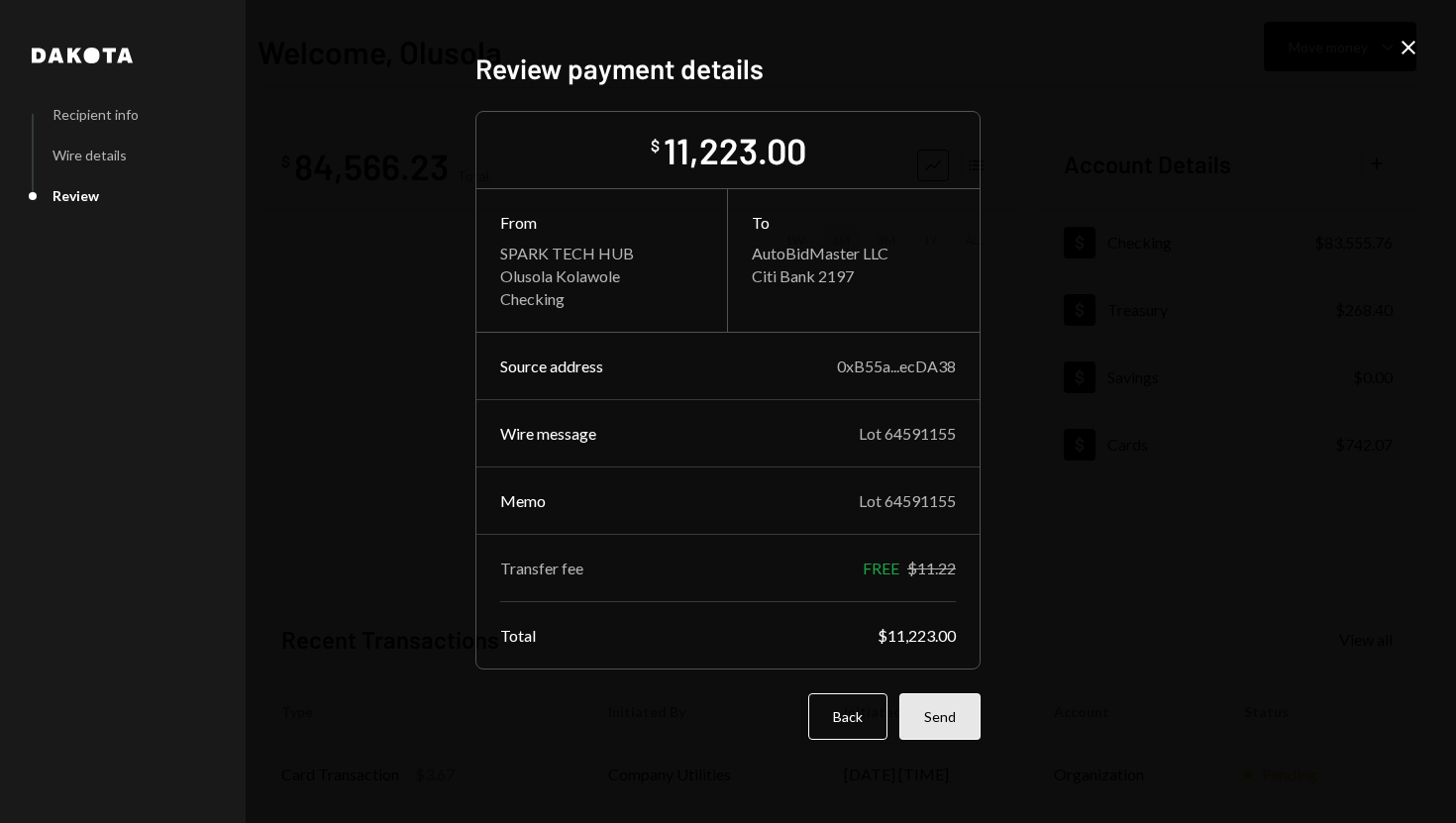 click on "Send" at bounding box center [940, 716] 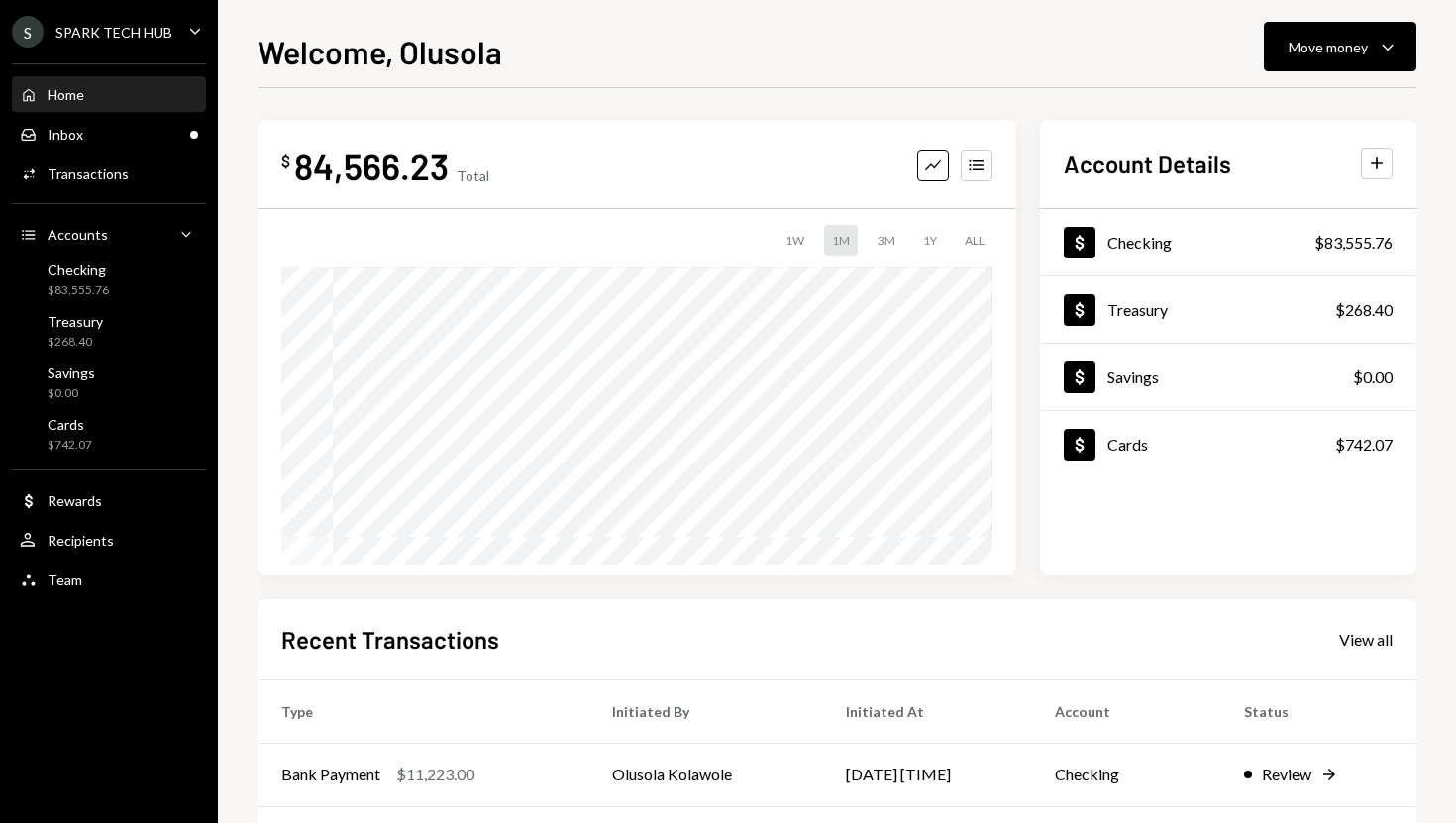 scroll, scrollTop: 0, scrollLeft: 0, axis: both 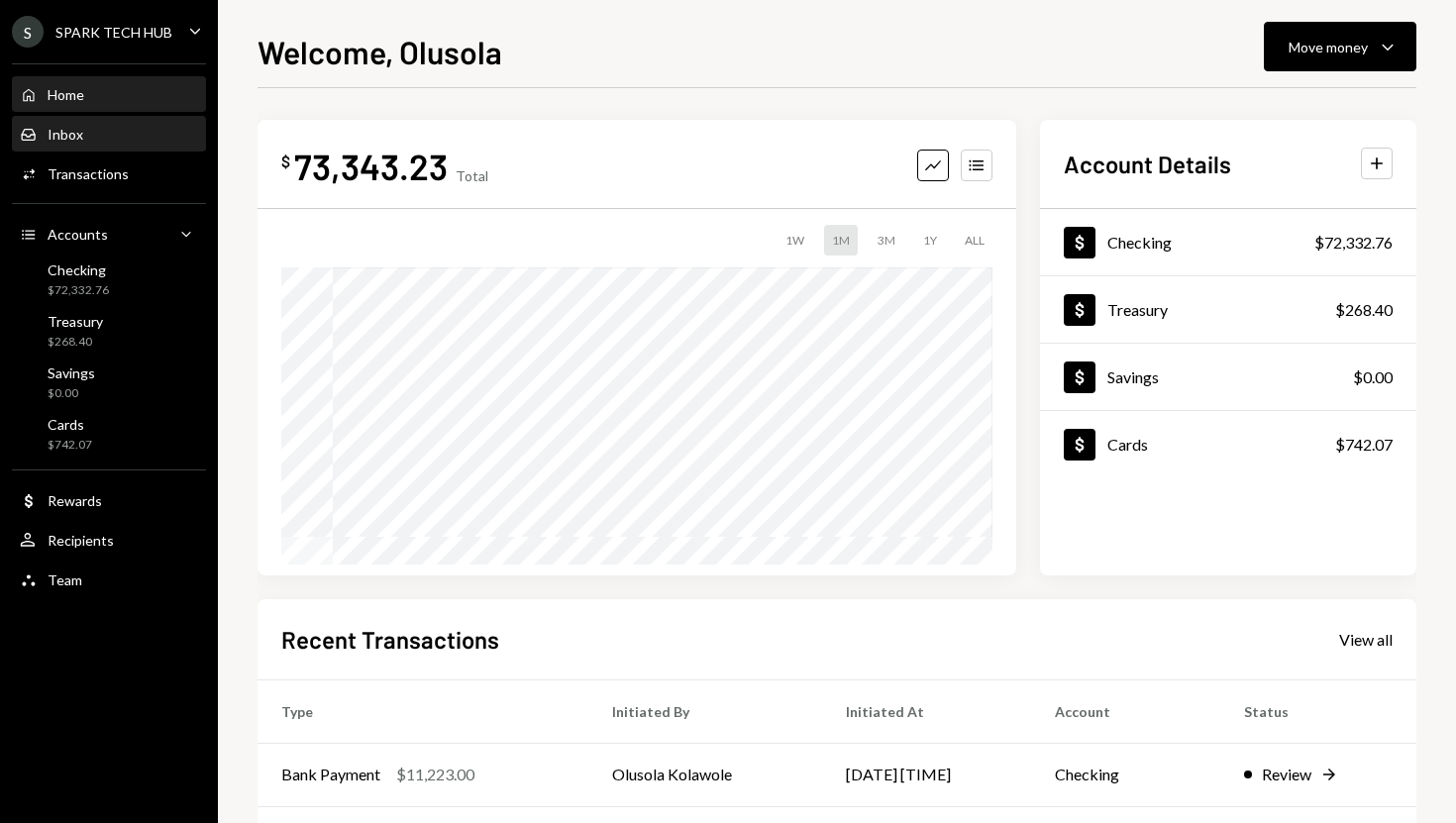 click on "Inbox" at bounding box center [65, 134] 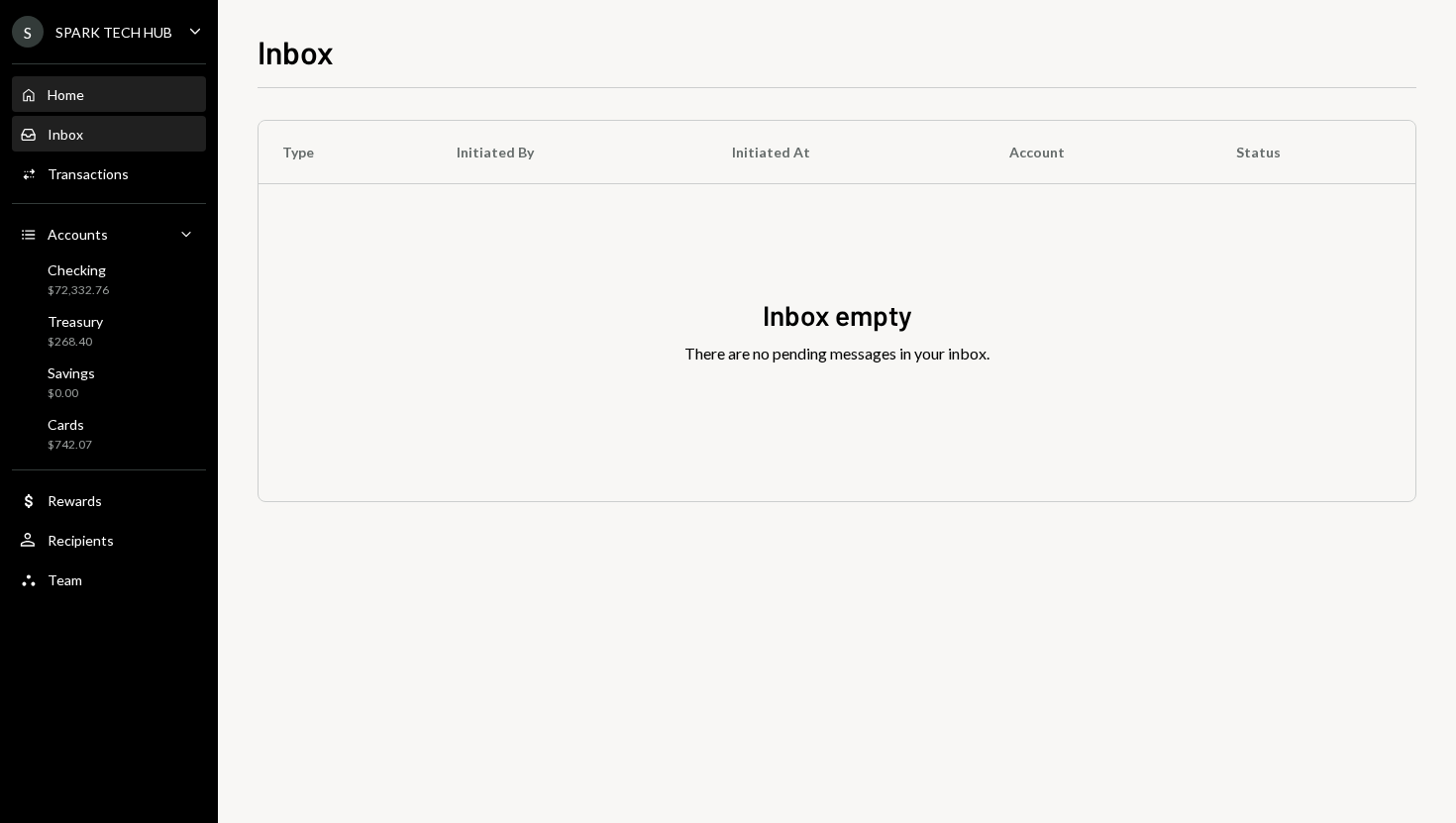 click on "Home Home" at bounding box center [109, 95] 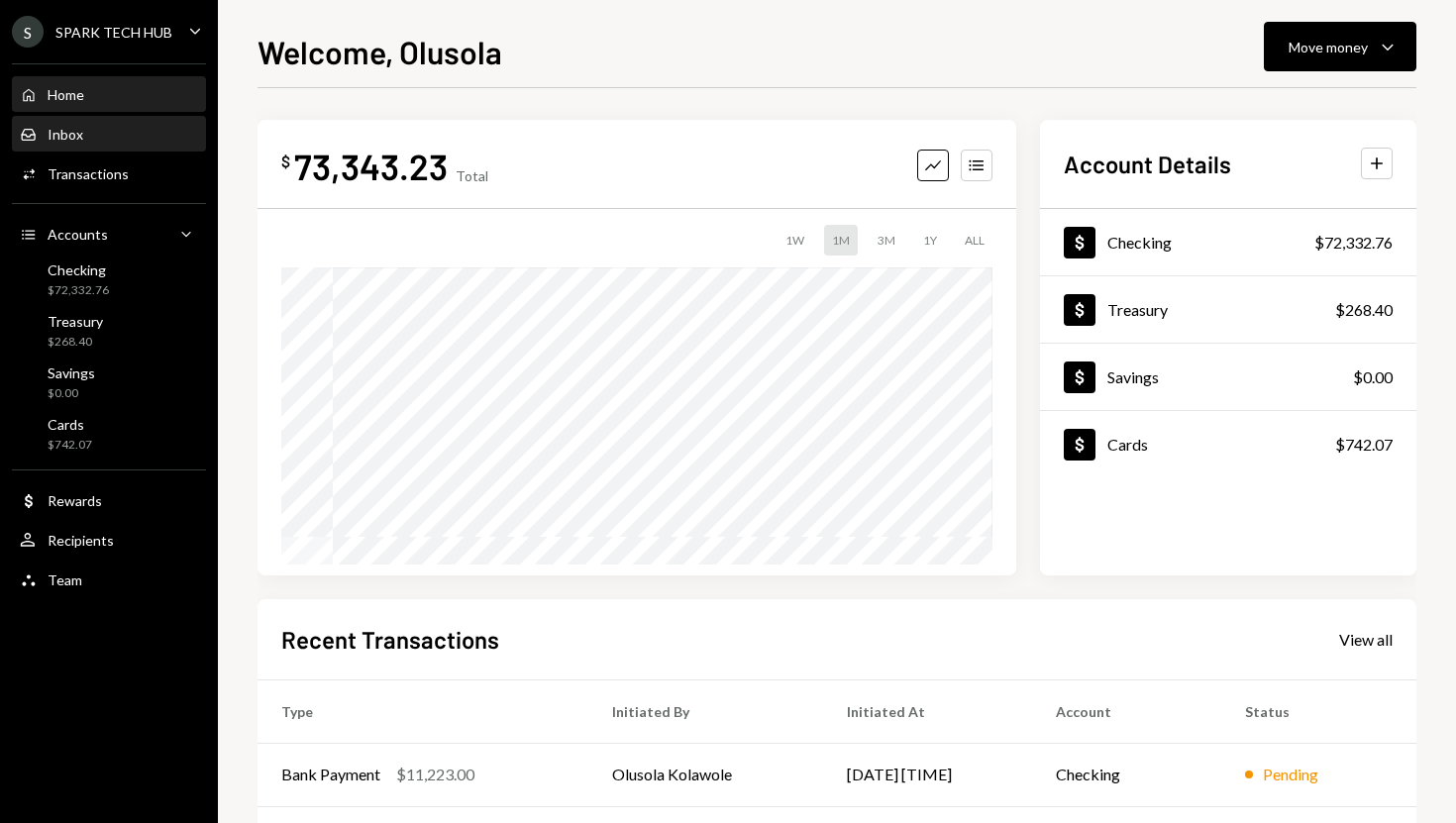 click on "Inbox Inbox" at bounding box center (109, 135) 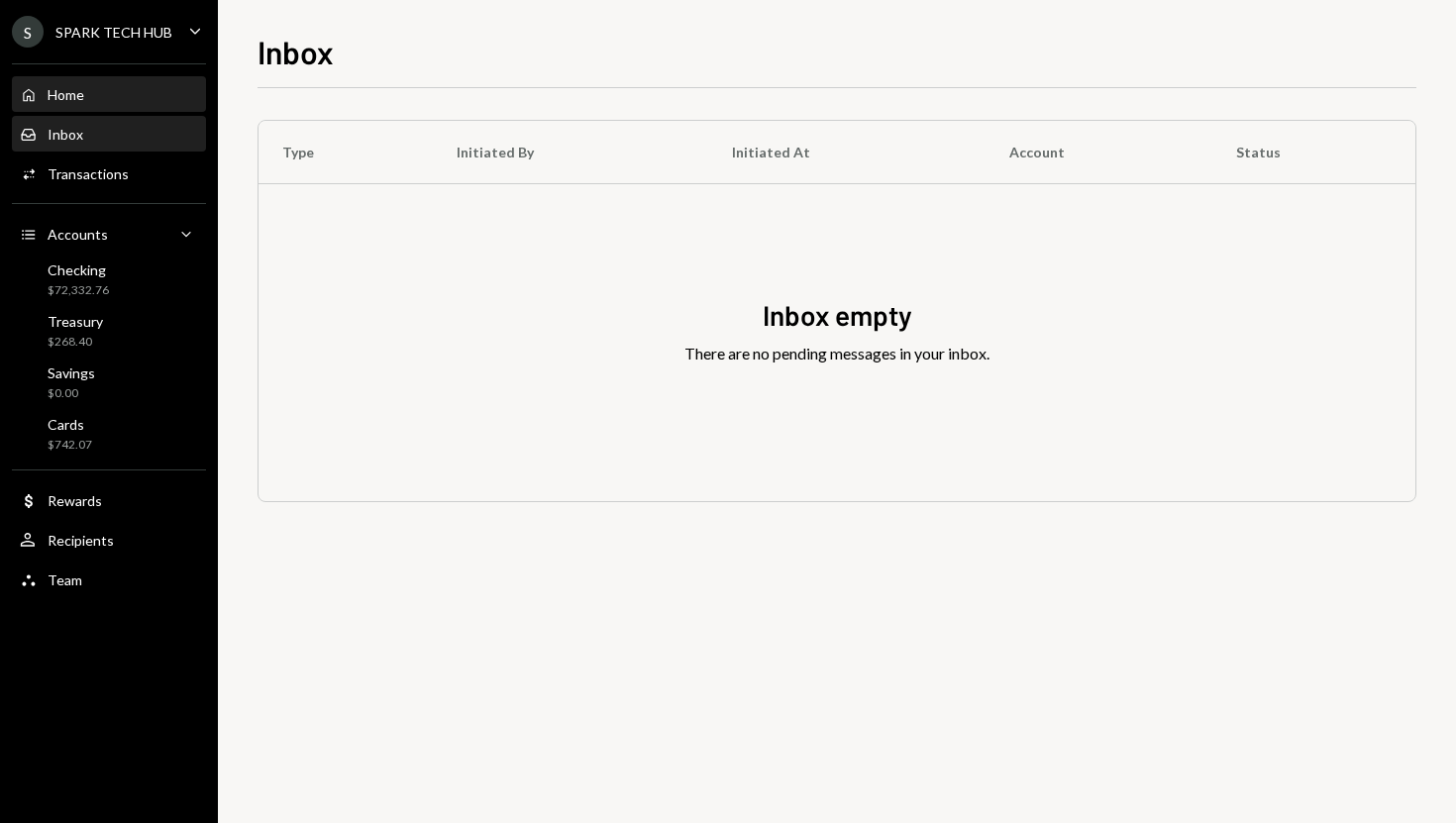 click on "Home Home" at bounding box center [109, 95] 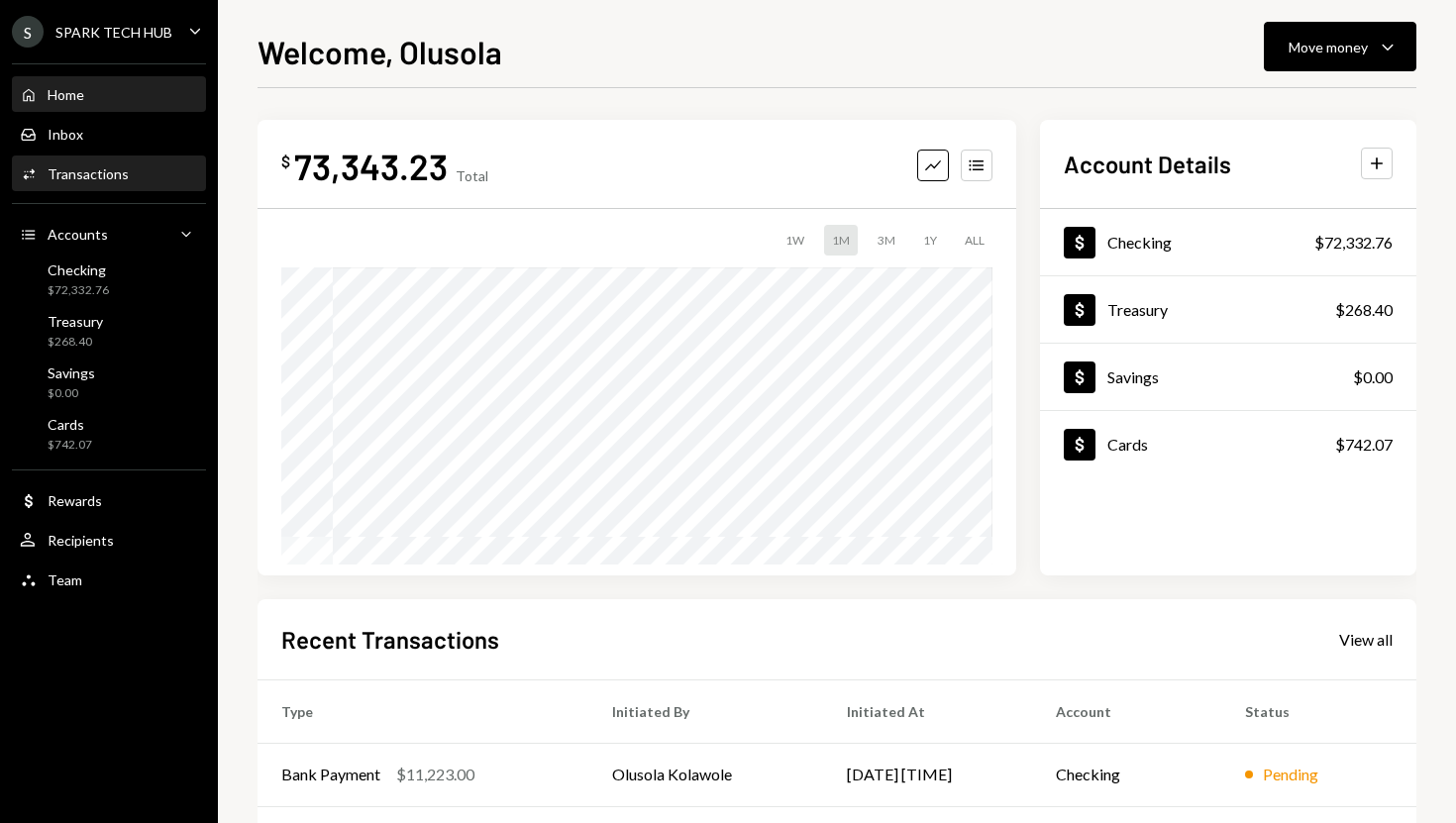 click on "Activities Transactions" at bounding box center (109, 174) 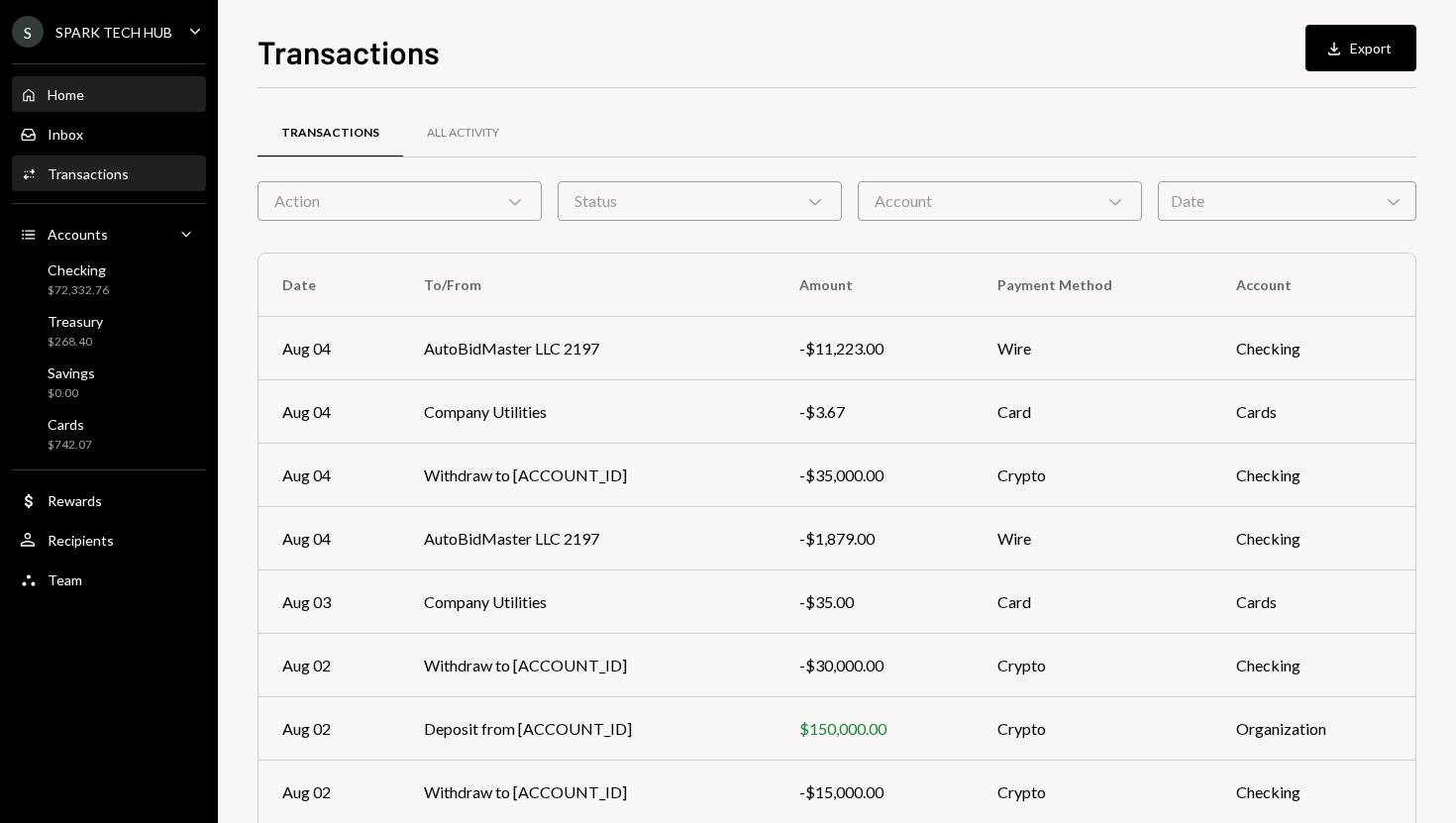 click on "Home Home" at bounding box center (109, 95) 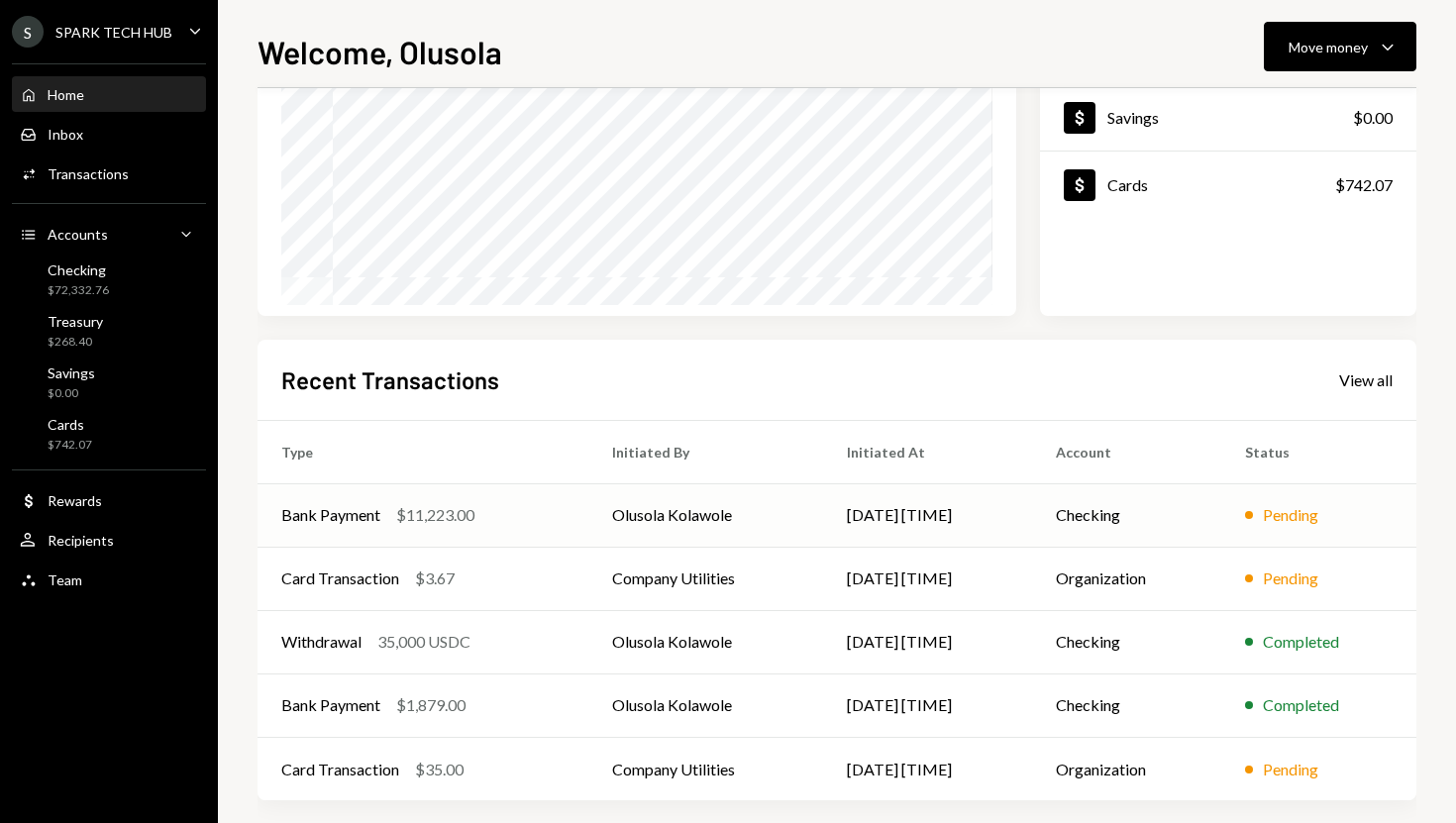 scroll, scrollTop: 263, scrollLeft: 0, axis: vertical 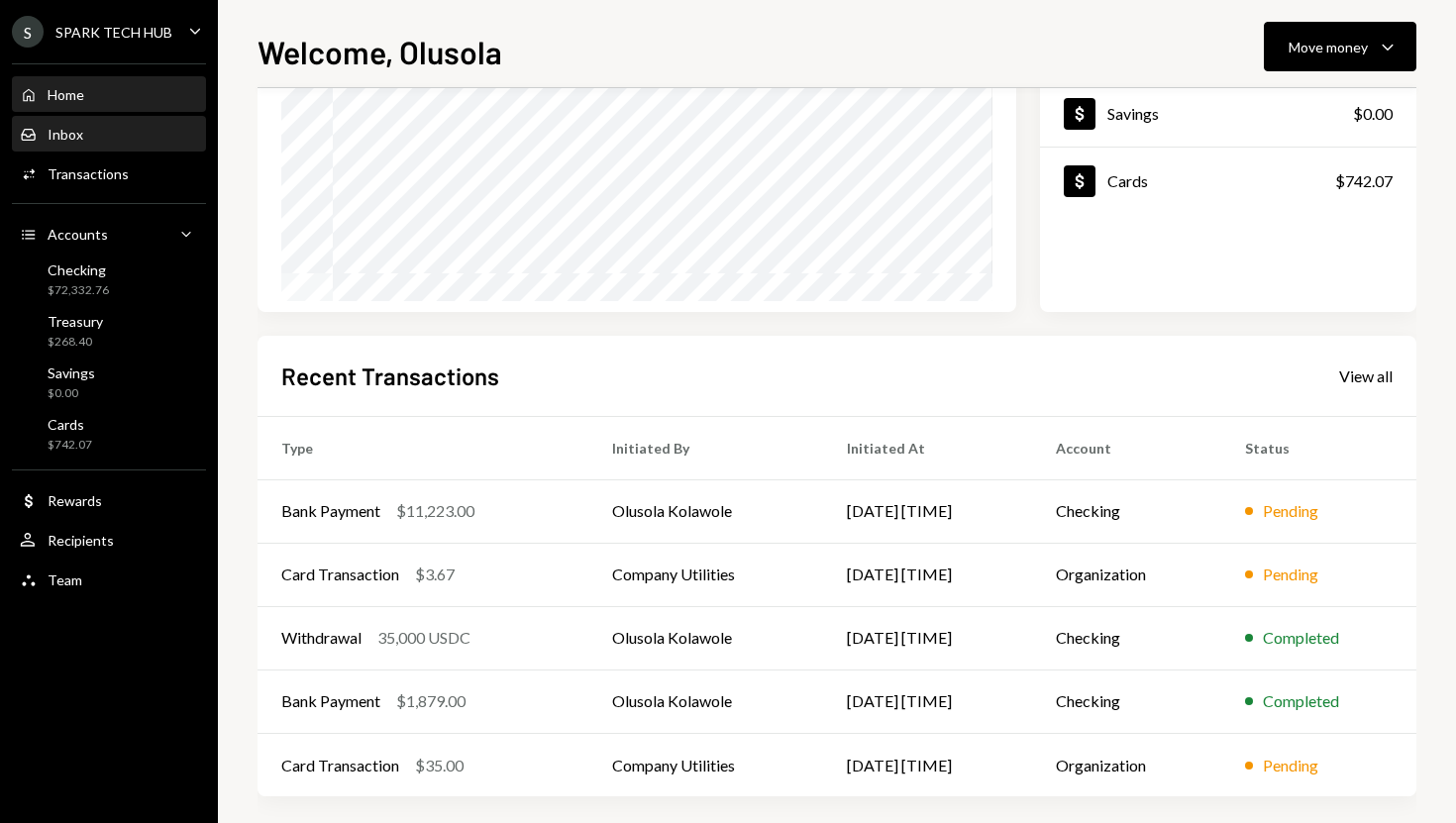 click on "Inbox Inbox" at bounding box center [109, 135] 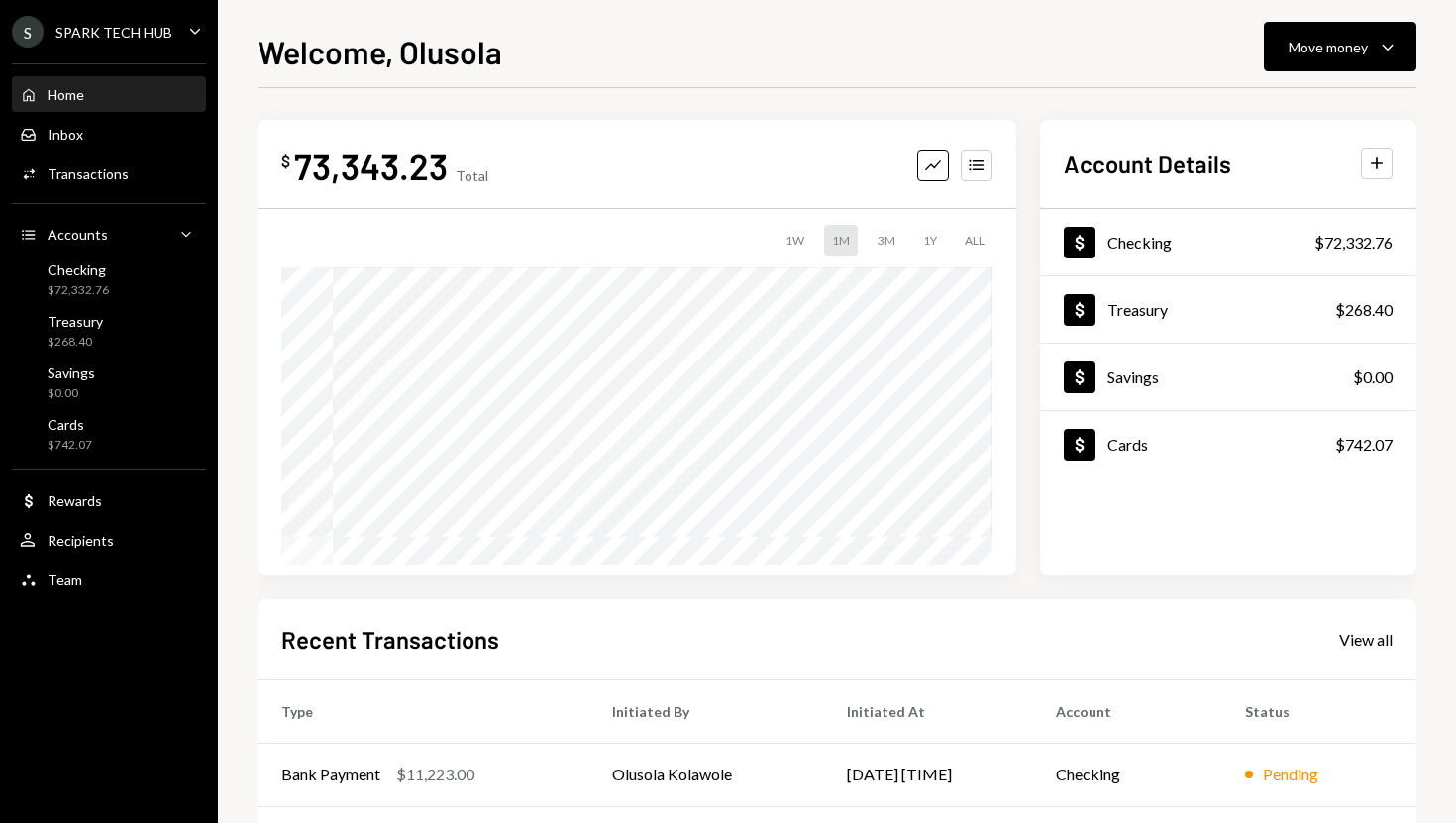 scroll, scrollTop: 0, scrollLeft: 0, axis: both 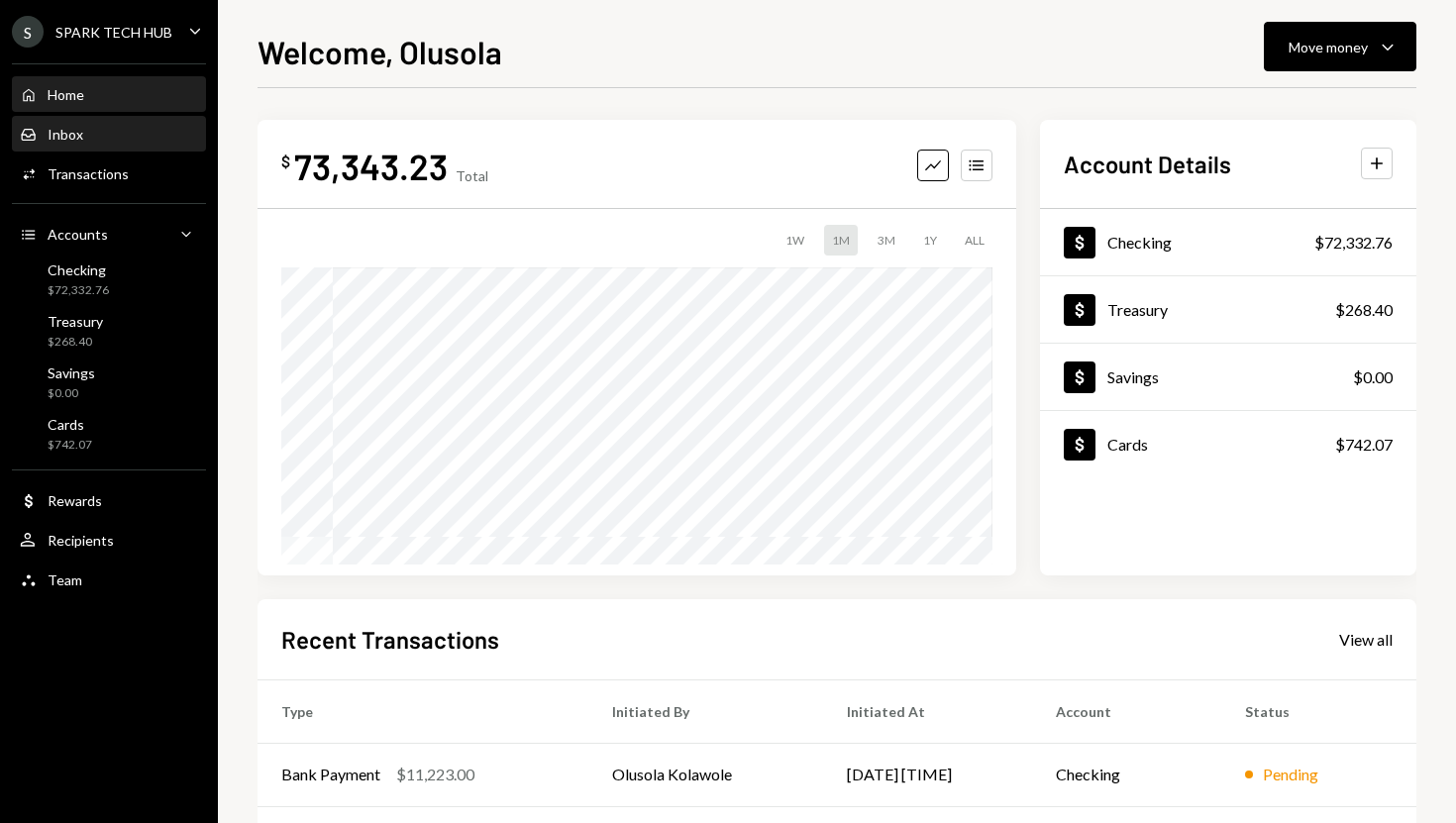 click on "Inbox Inbox" at bounding box center (109, 135) 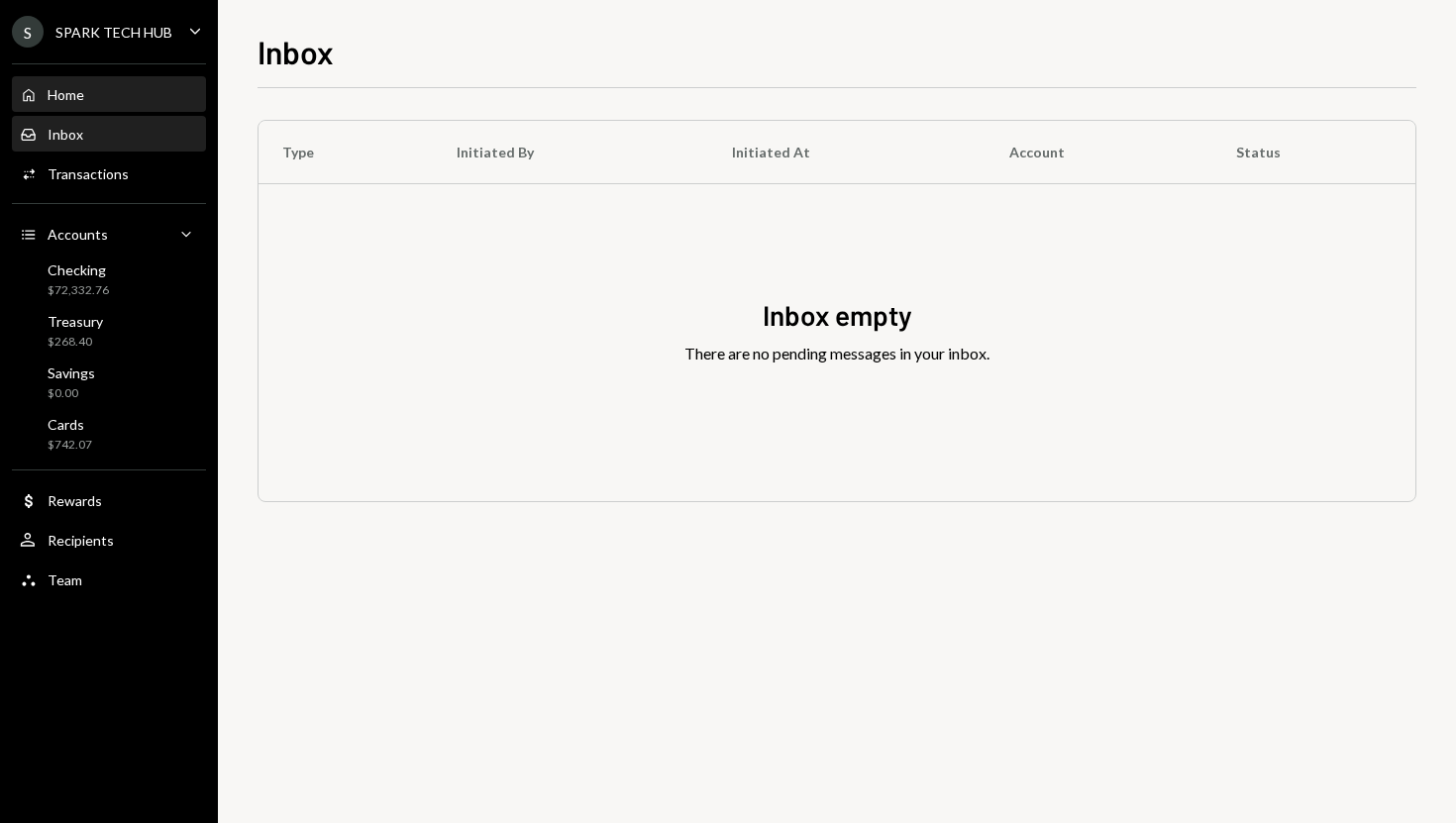 click on "Home Home" at bounding box center (109, 95) 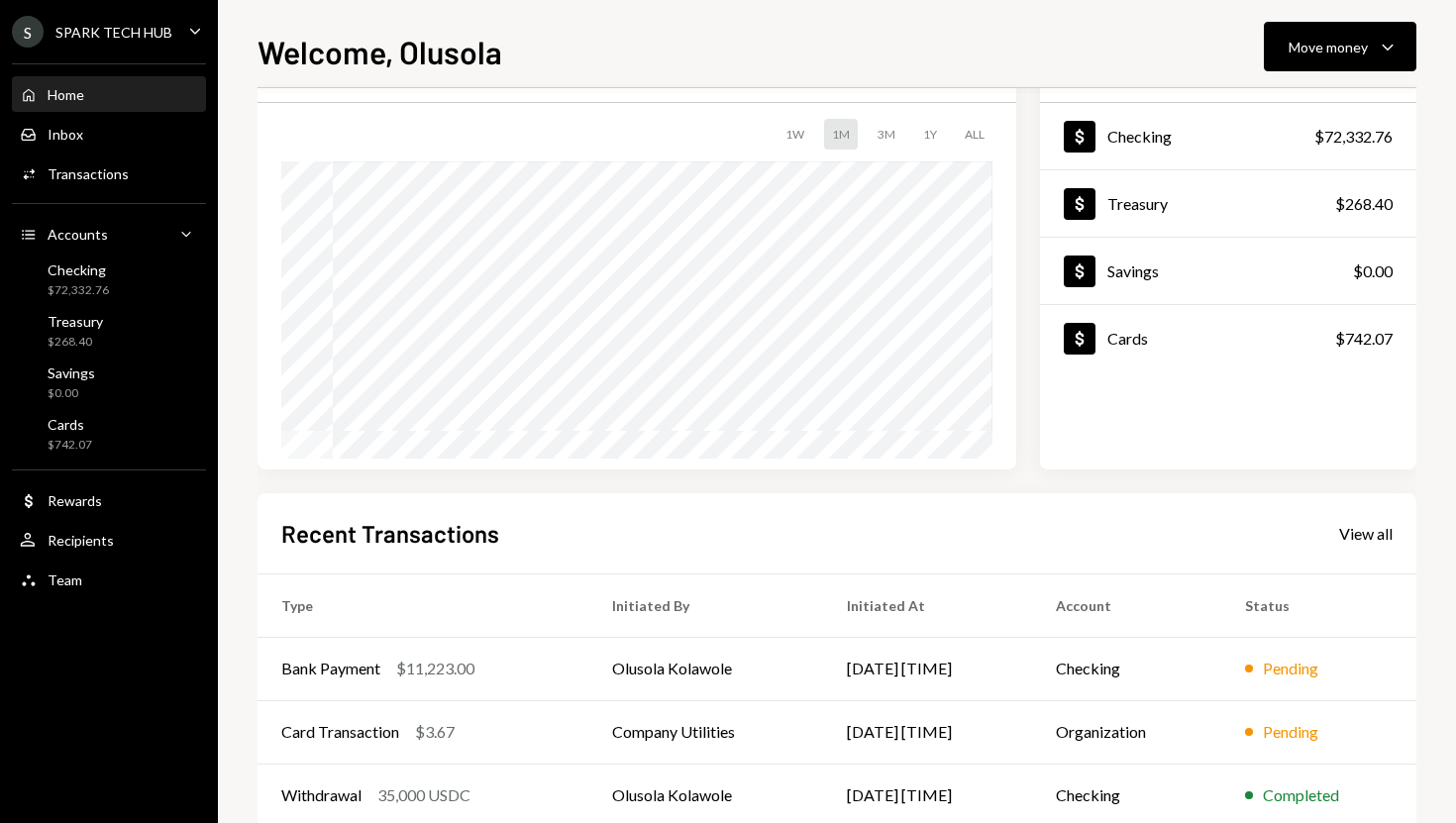 scroll, scrollTop: 0, scrollLeft: 0, axis: both 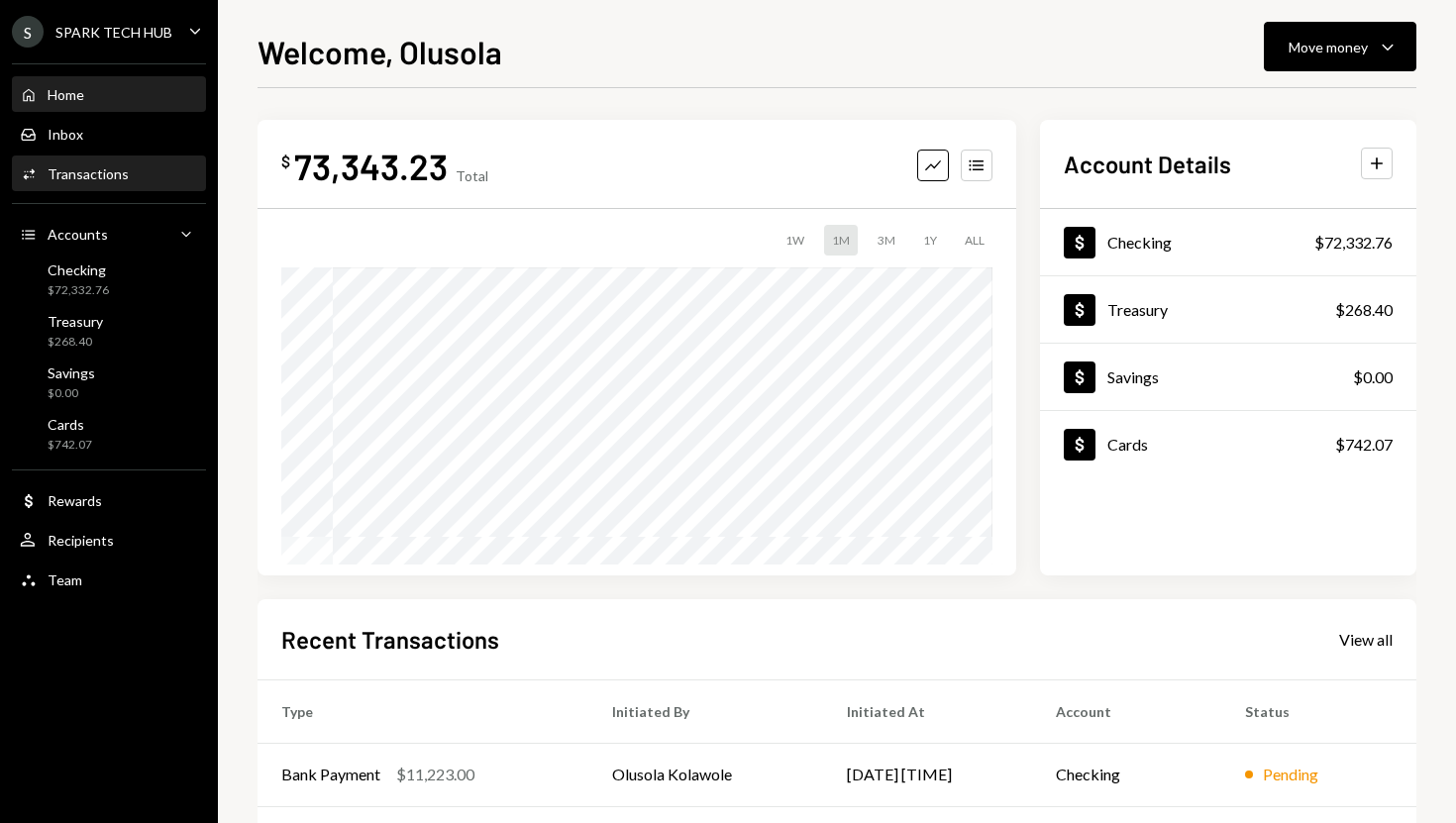 click on "Activities Transactions" at bounding box center [109, 174] 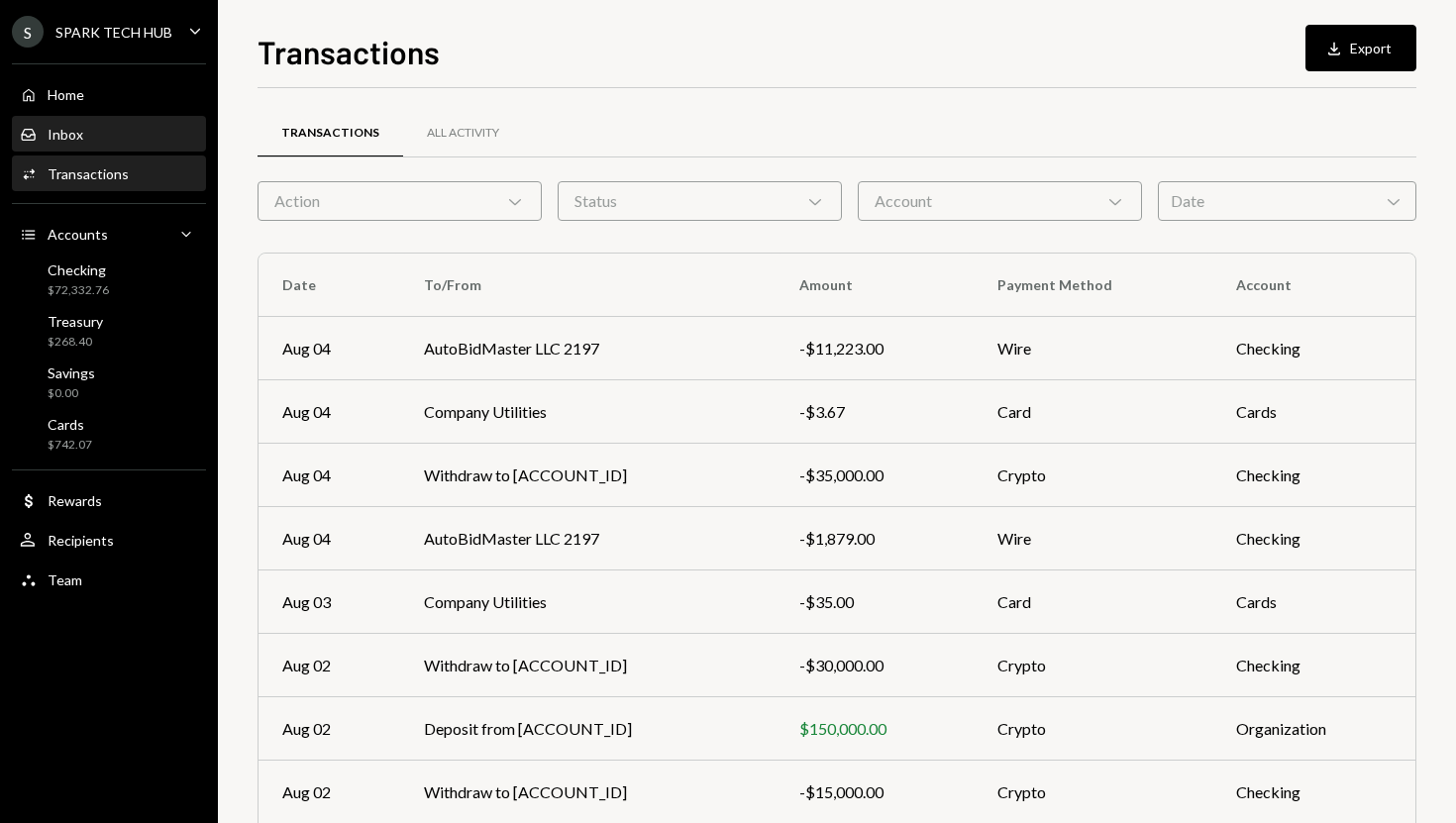 click on "Inbox Inbox" at bounding box center [109, 135] 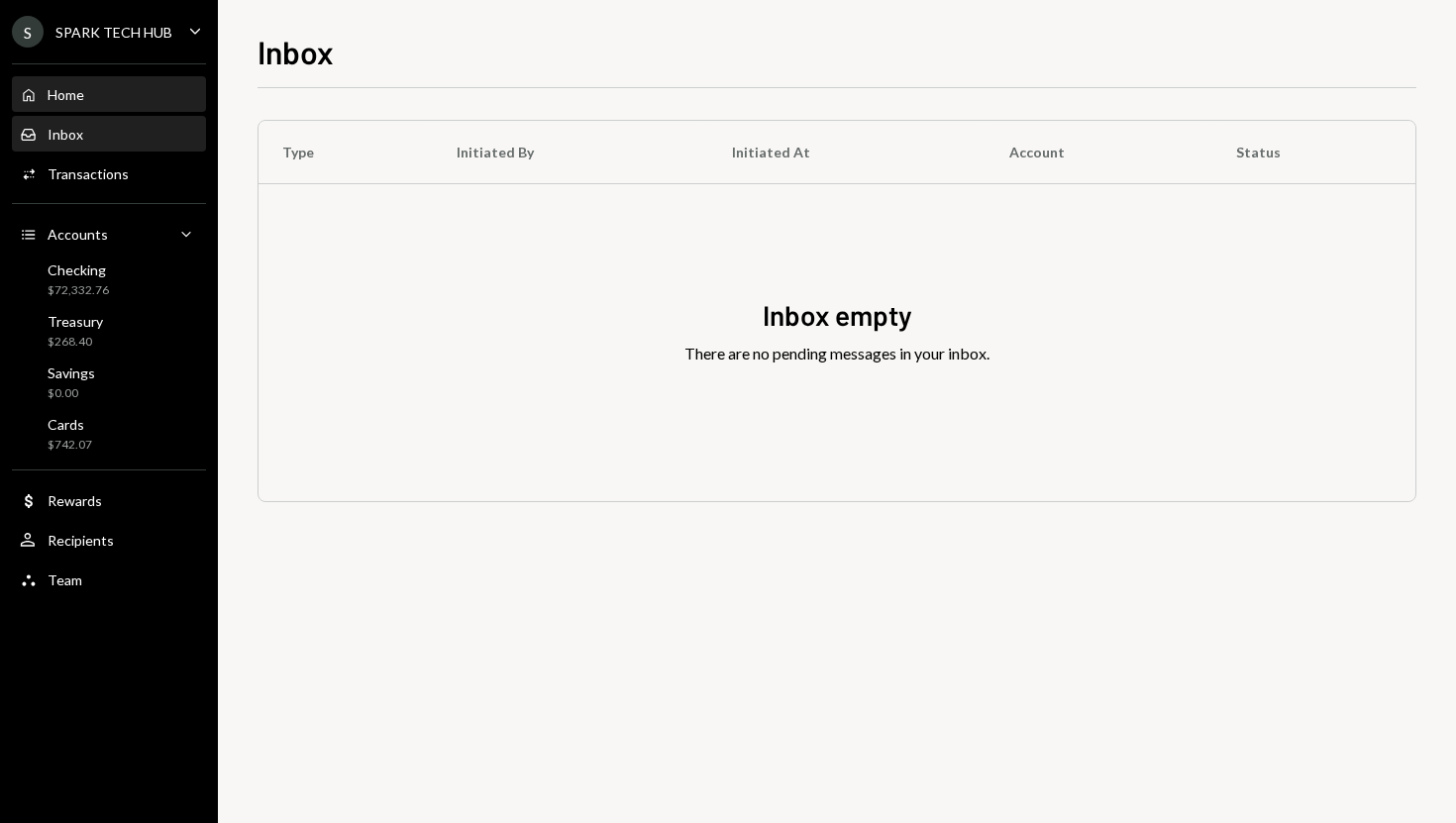 click on "Home Home" at bounding box center (109, 95) 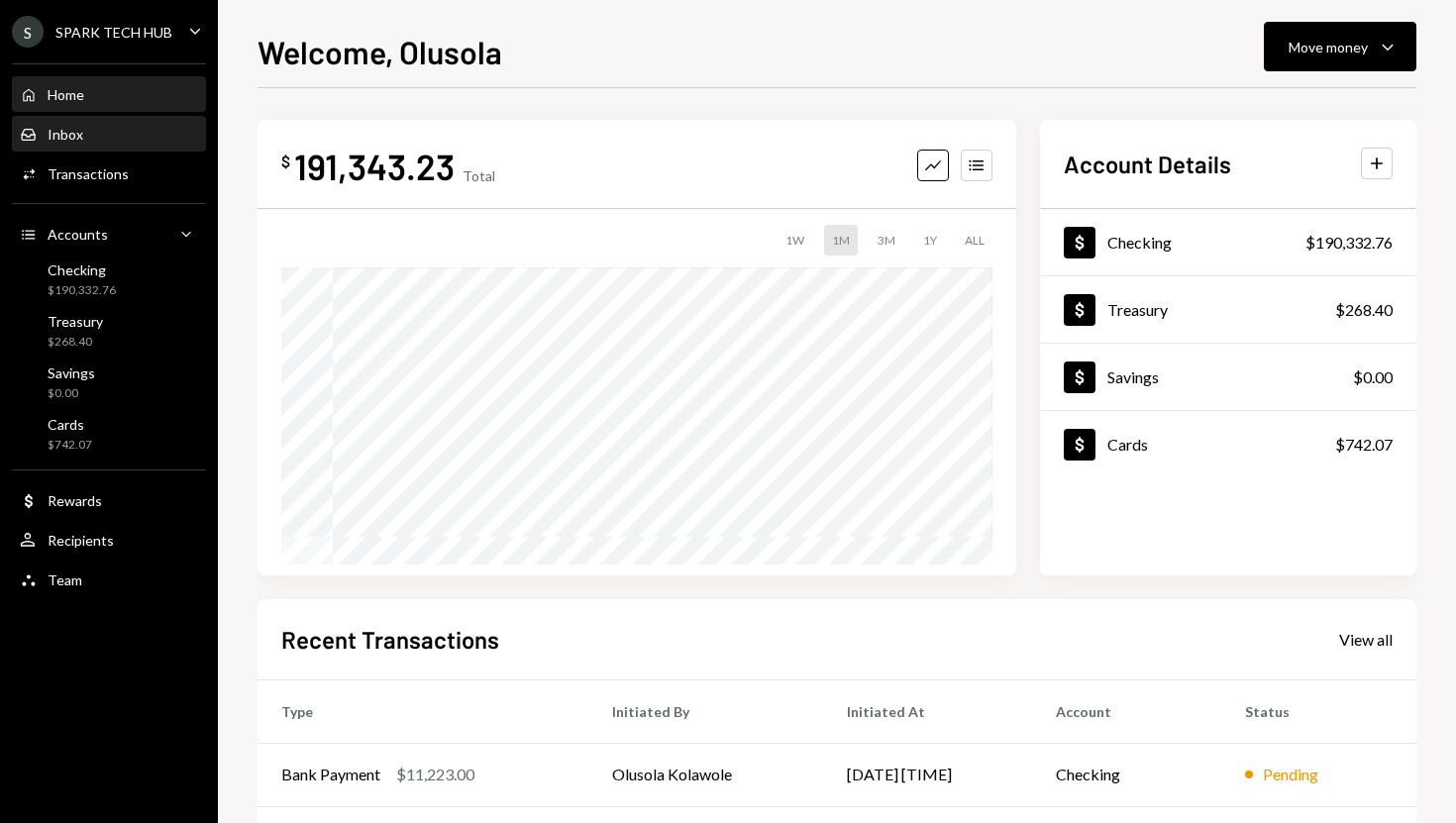 click on "Inbox Inbox" at bounding box center [109, 135] 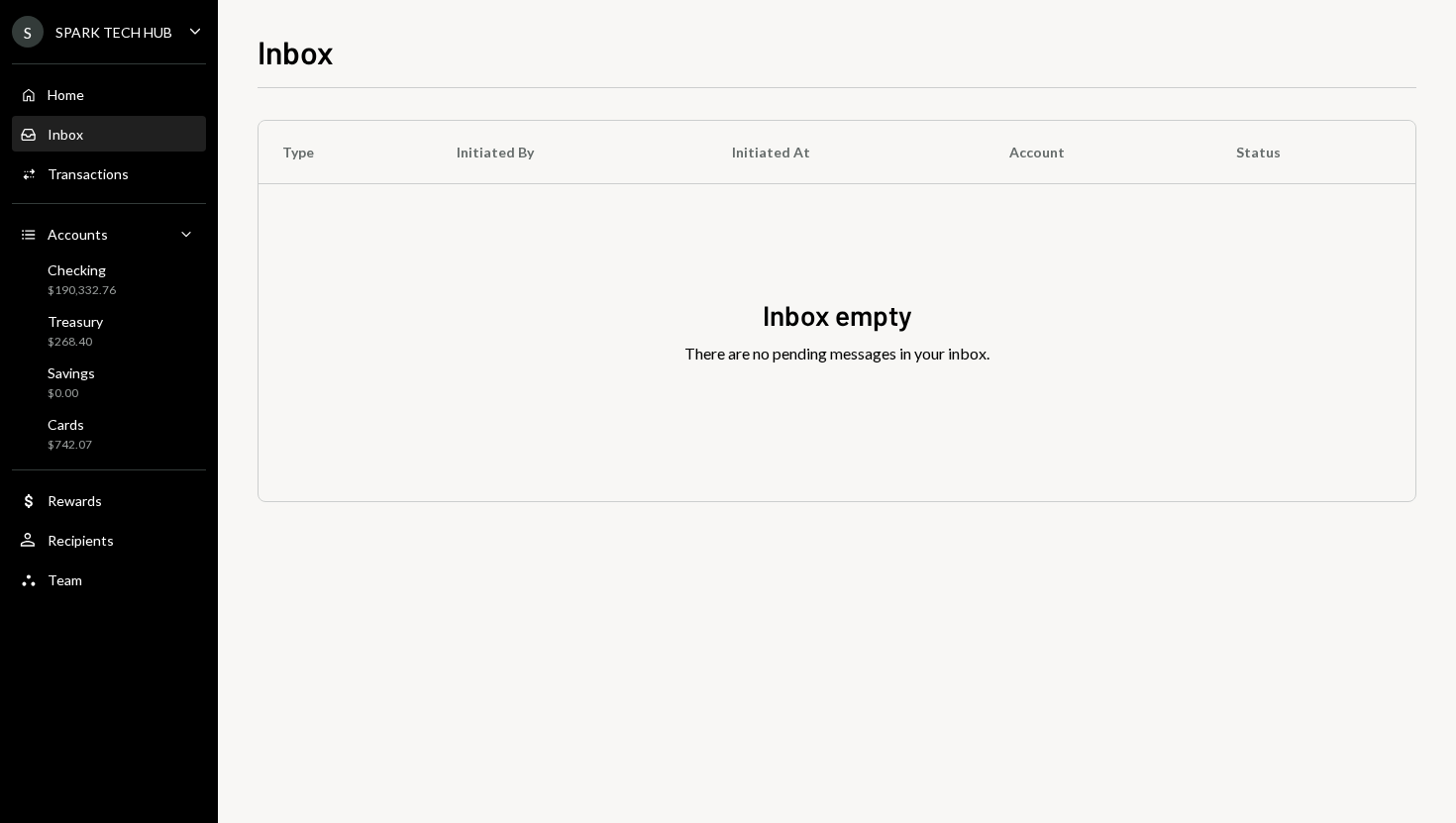click on "Home Home Inbox Inbox Activities Transactions Accounts Accounts Caret Down Checking $190,332.76 Treasury $268.40 Savings $0.00 Cards $742.07 Dollar Rewards User Recipients Team Team" at bounding box center (109, 326) 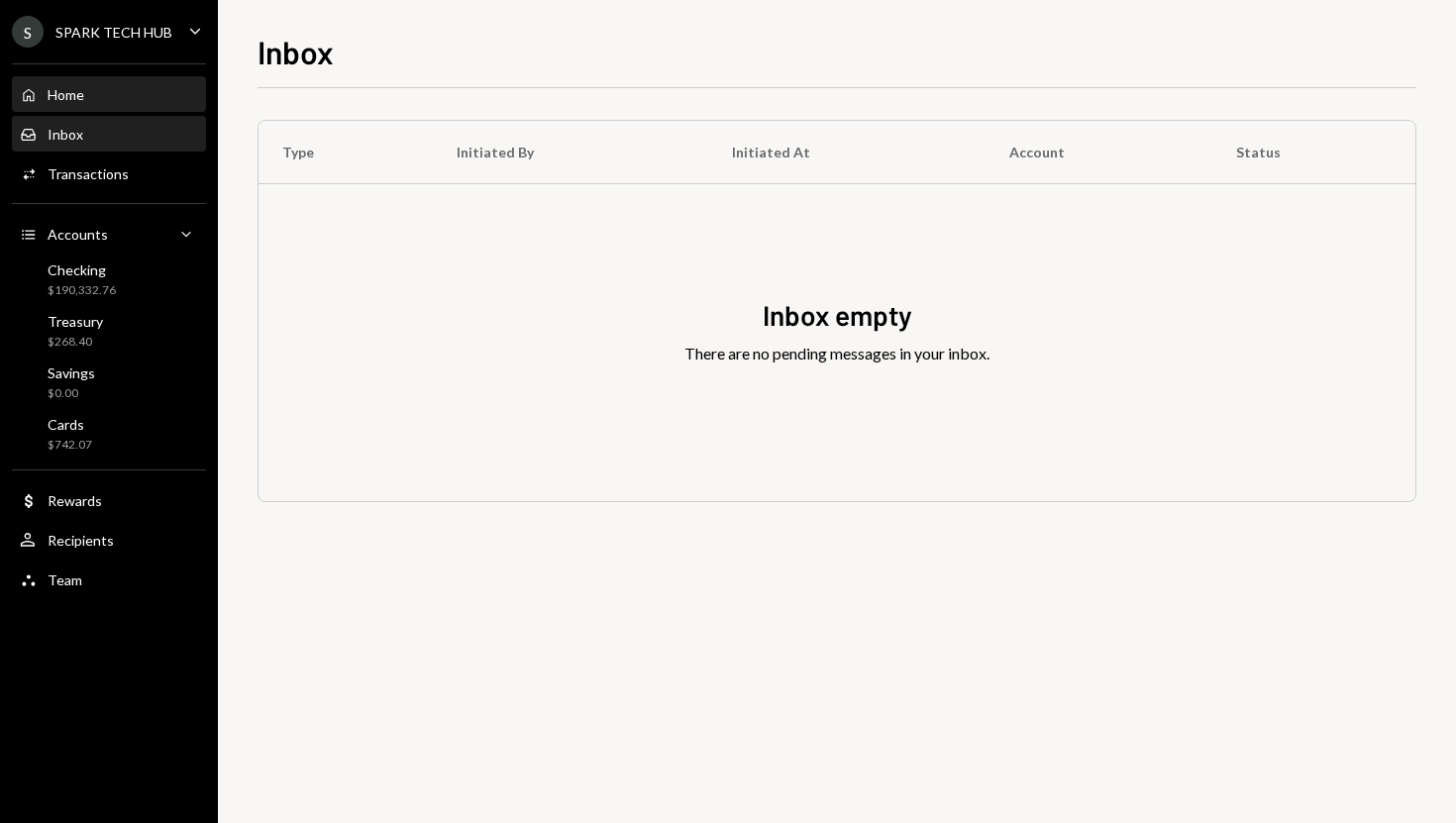 click on "Home Home" at bounding box center (109, 95) 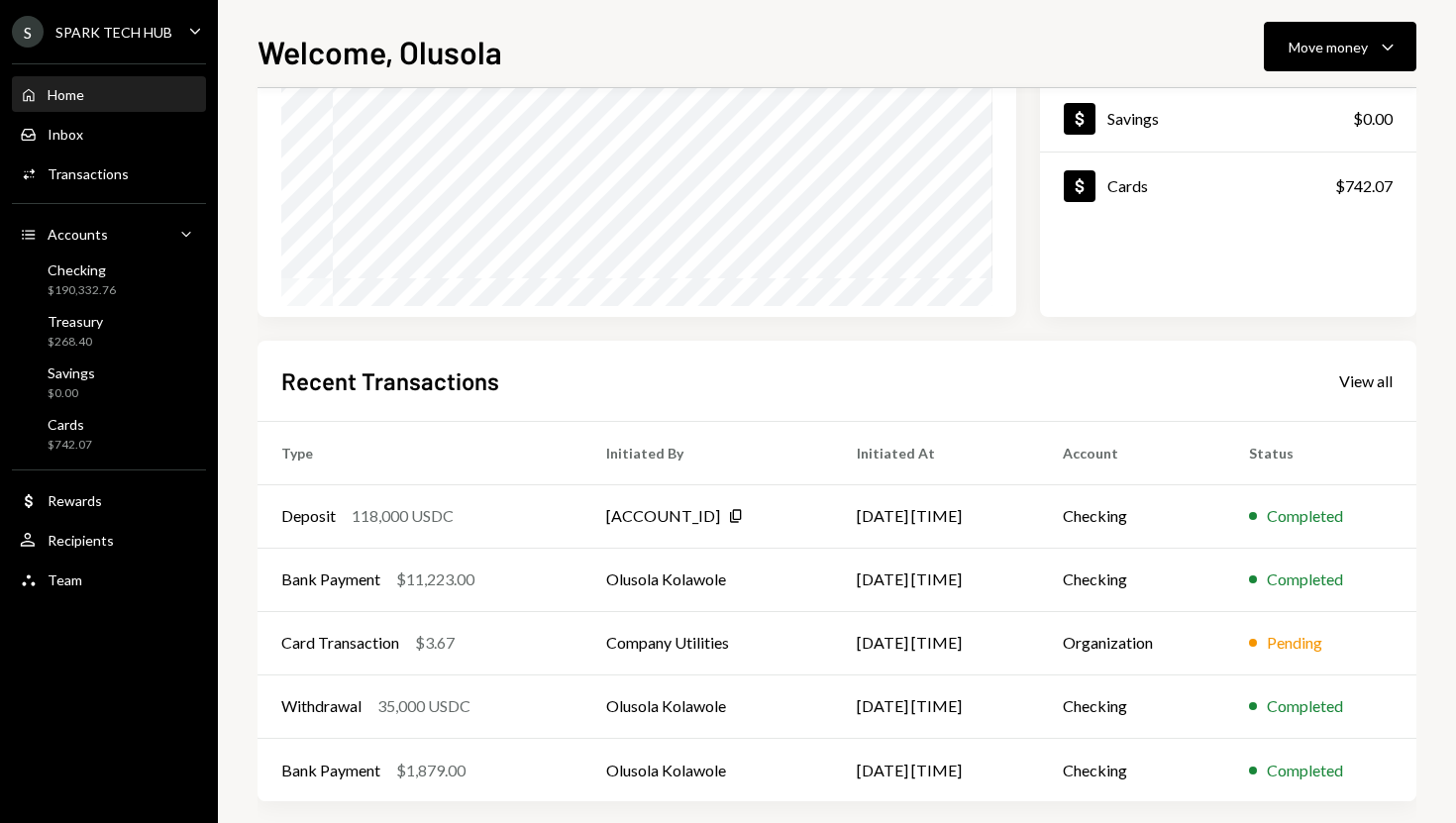 scroll, scrollTop: 260, scrollLeft: 0, axis: vertical 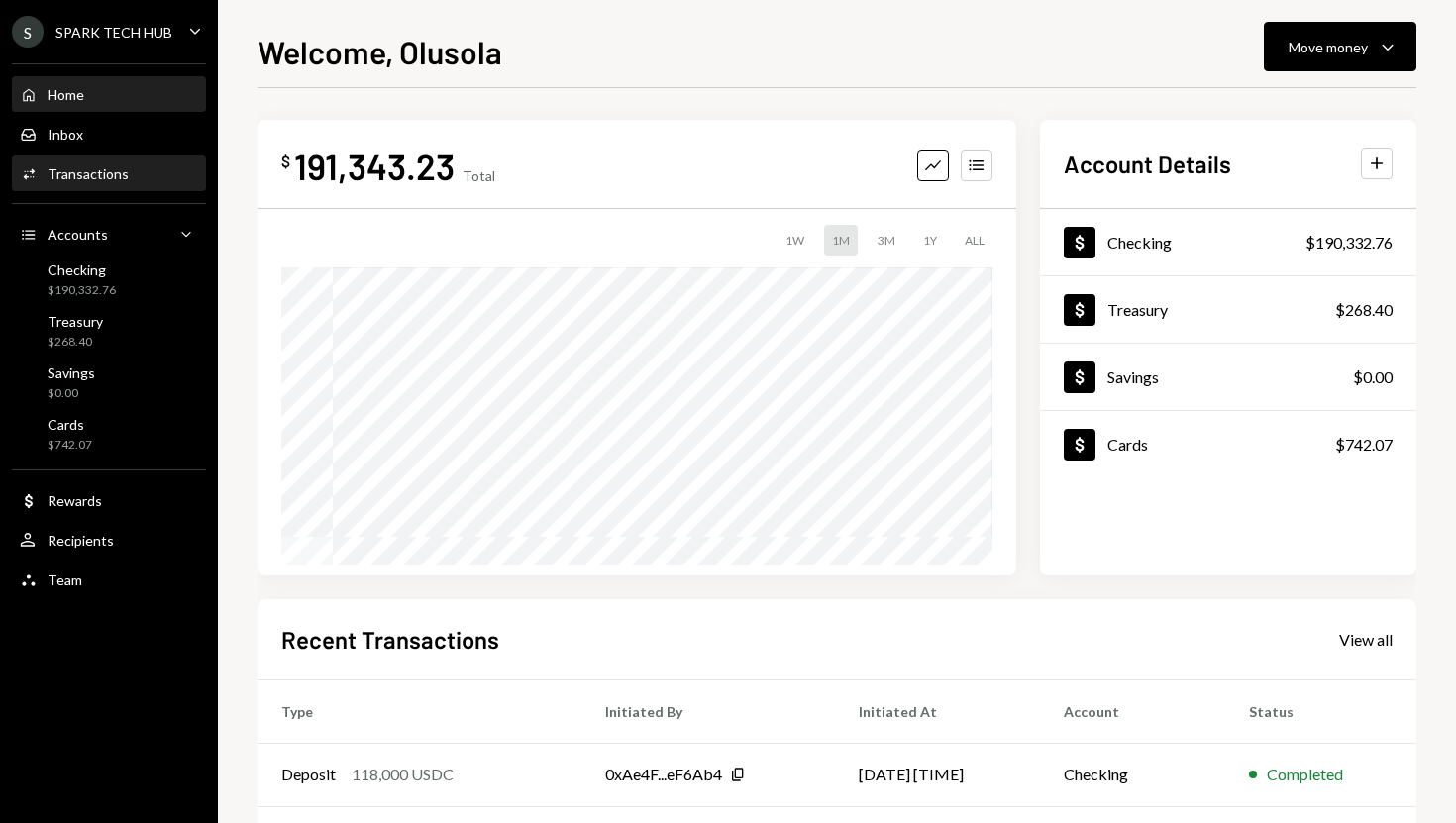 click on "Activities Transactions" at bounding box center [109, 174] 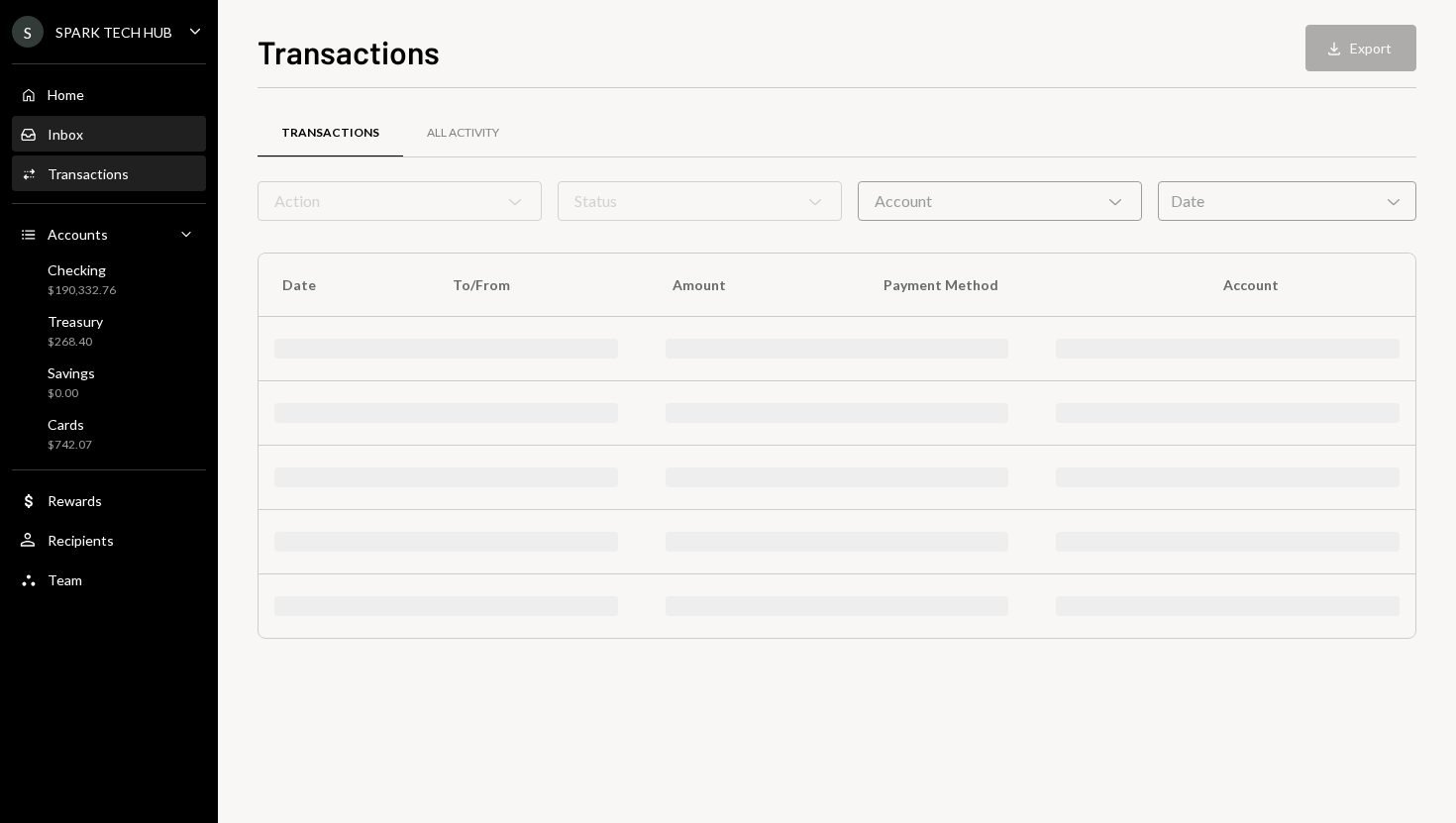 click on "Inbox Inbox" at bounding box center (109, 135) 